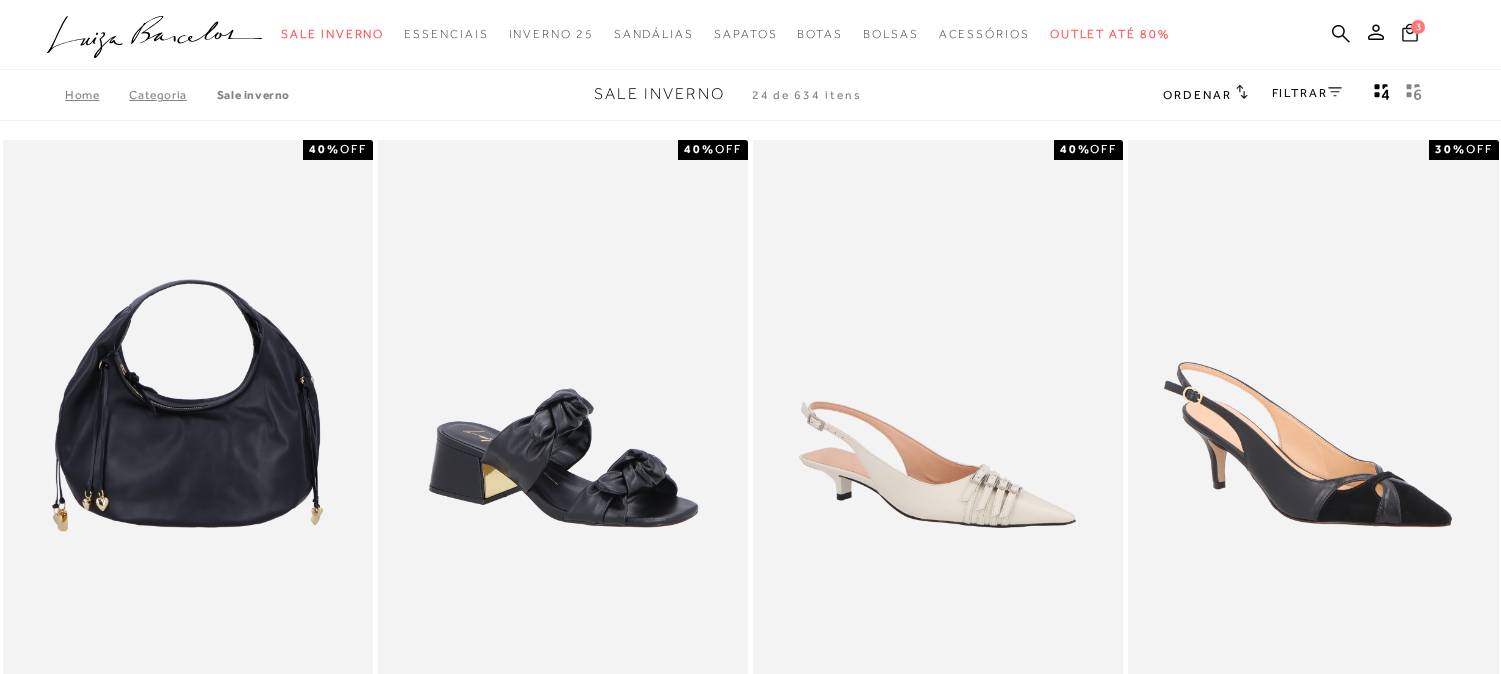 click 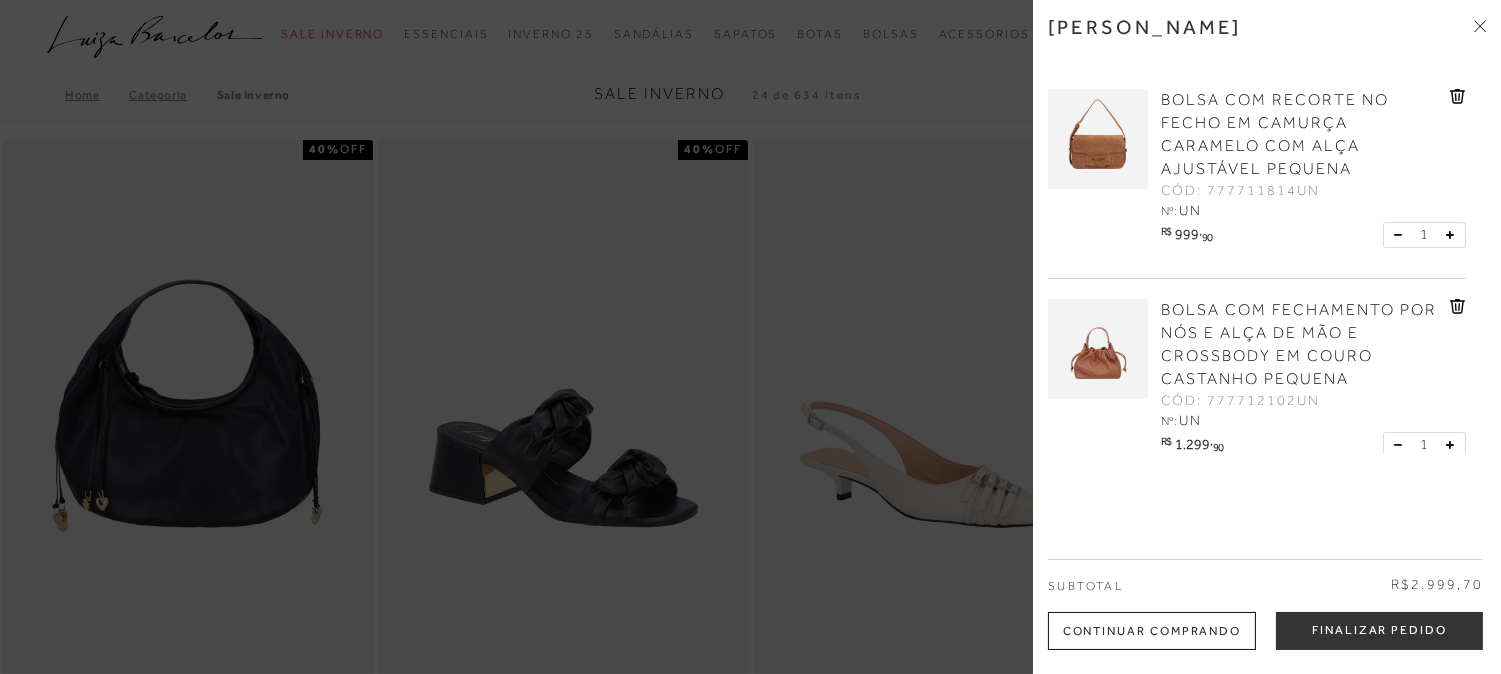scroll, scrollTop: 0, scrollLeft: 0, axis: both 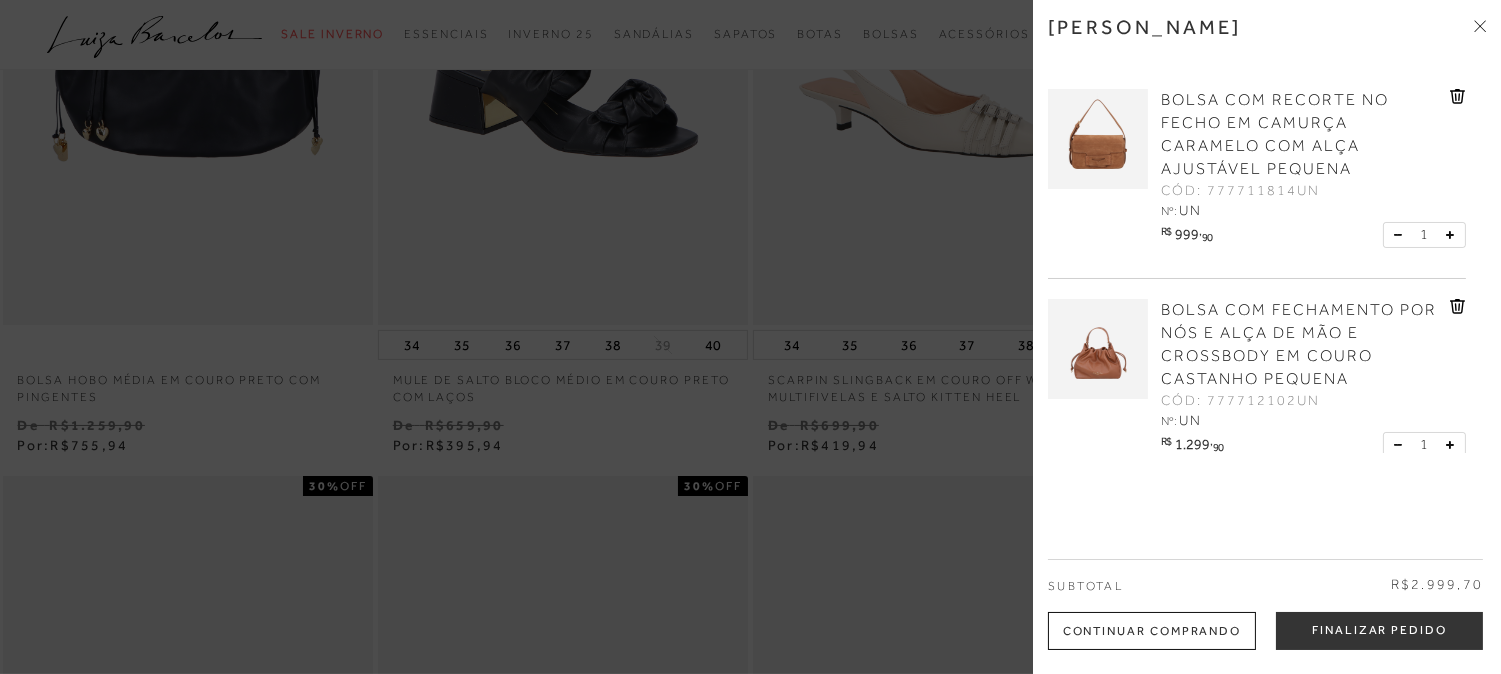 click 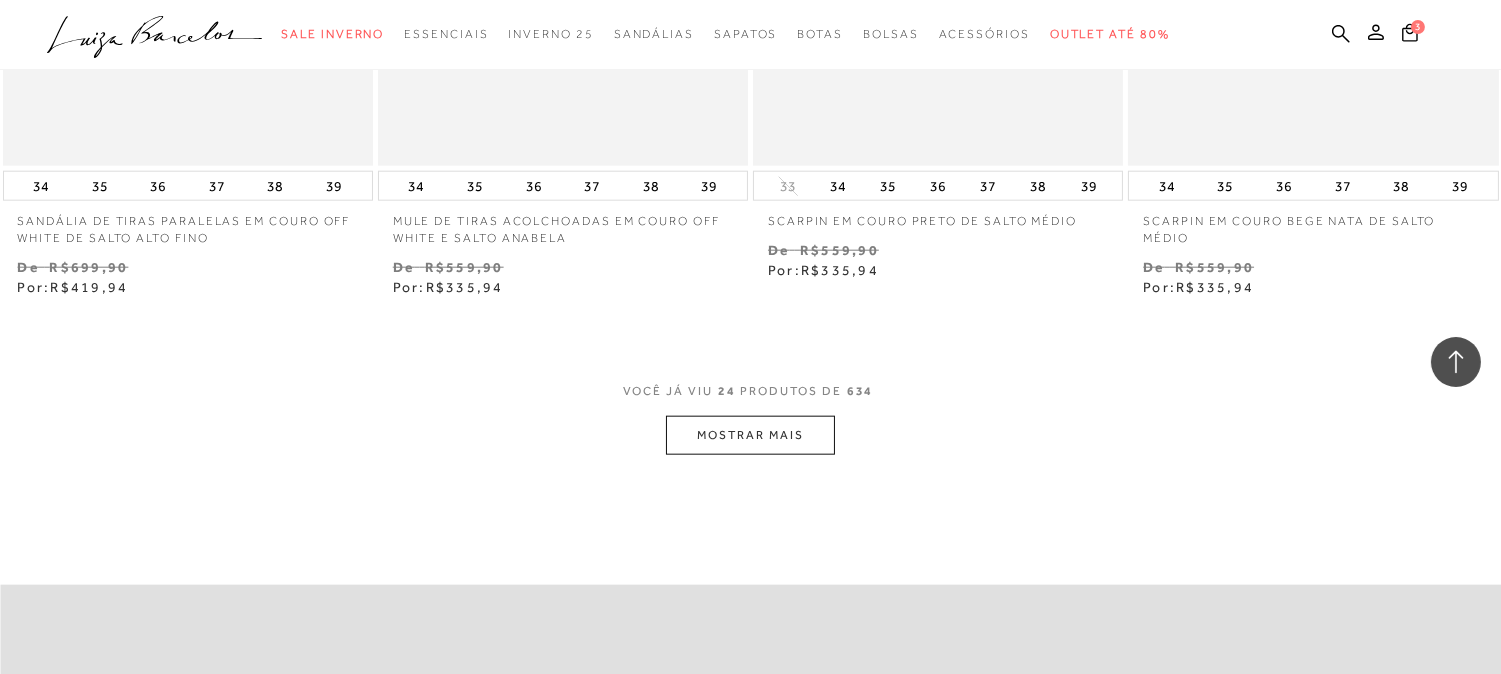 scroll, scrollTop: 4074, scrollLeft: 0, axis: vertical 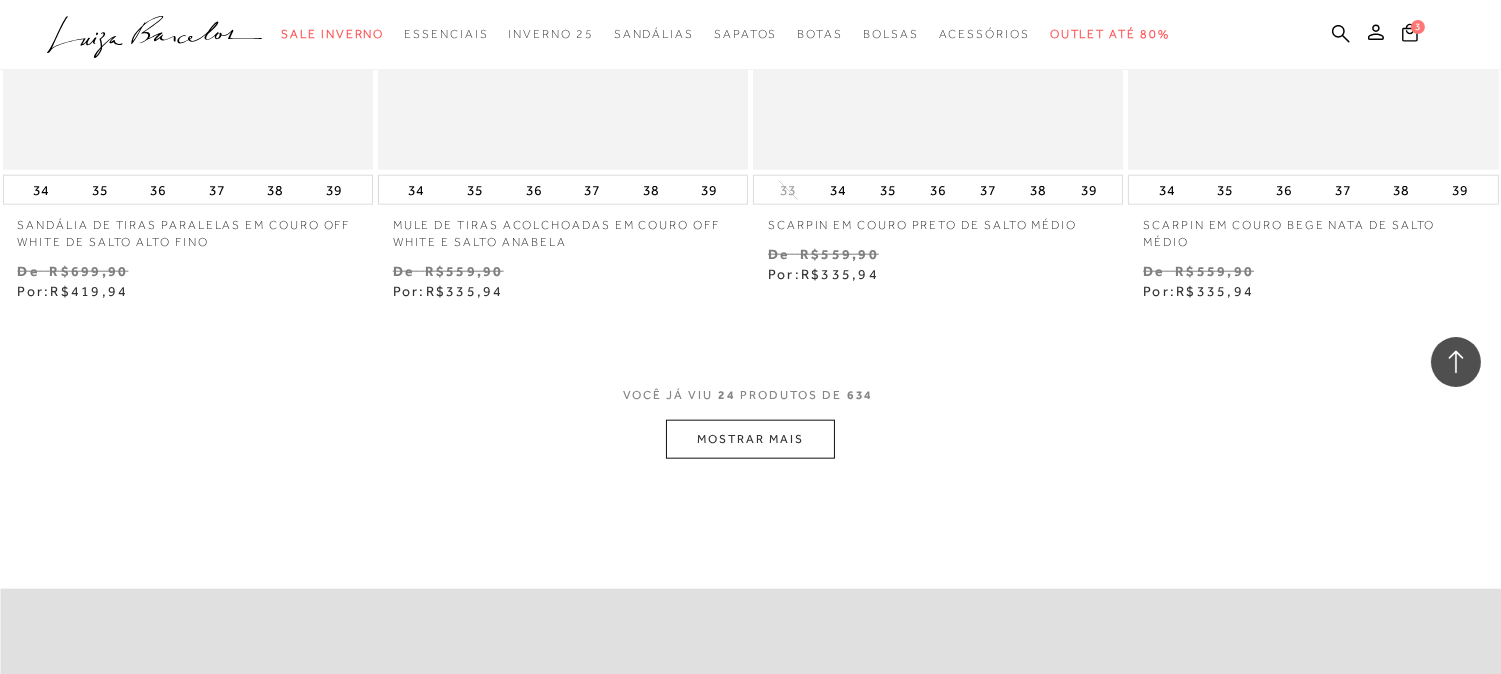 click on "MOSTRAR MAIS" at bounding box center [750, 439] 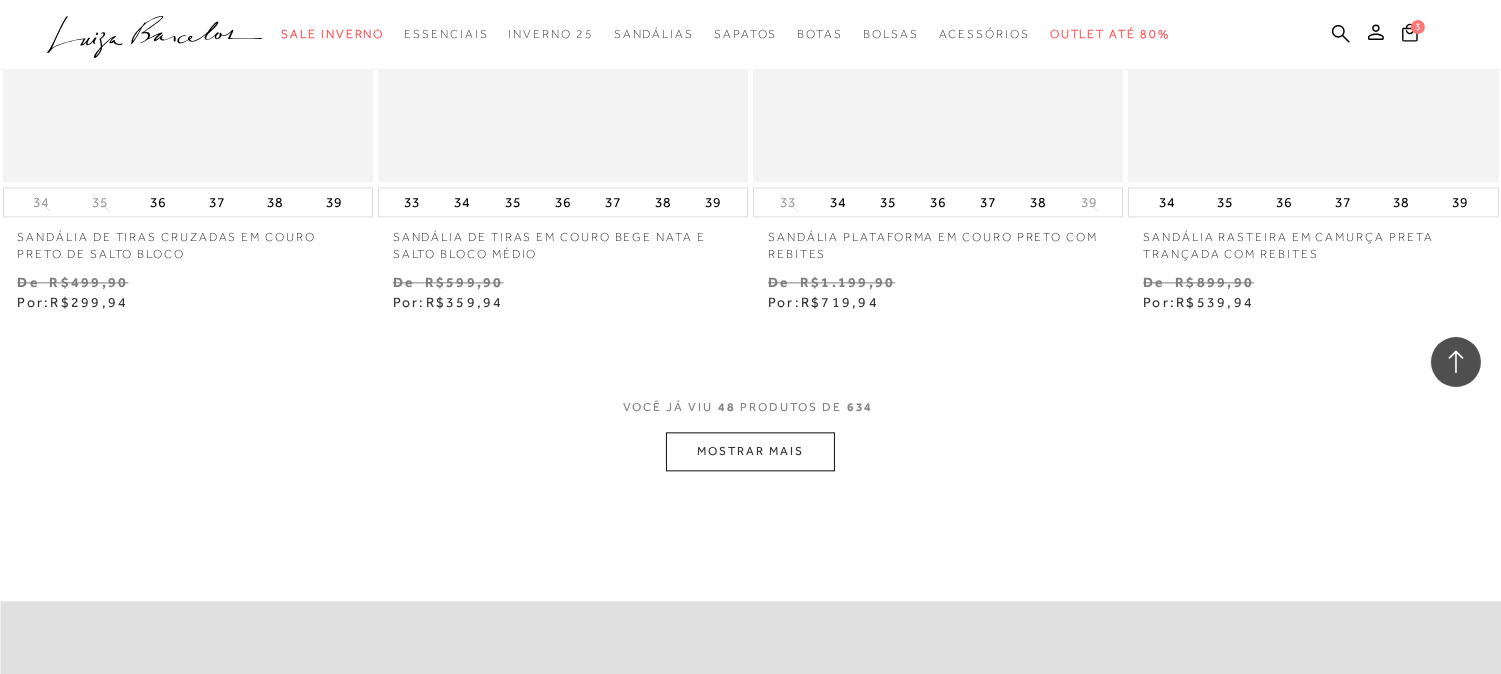 scroll, scrollTop: 8333, scrollLeft: 0, axis: vertical 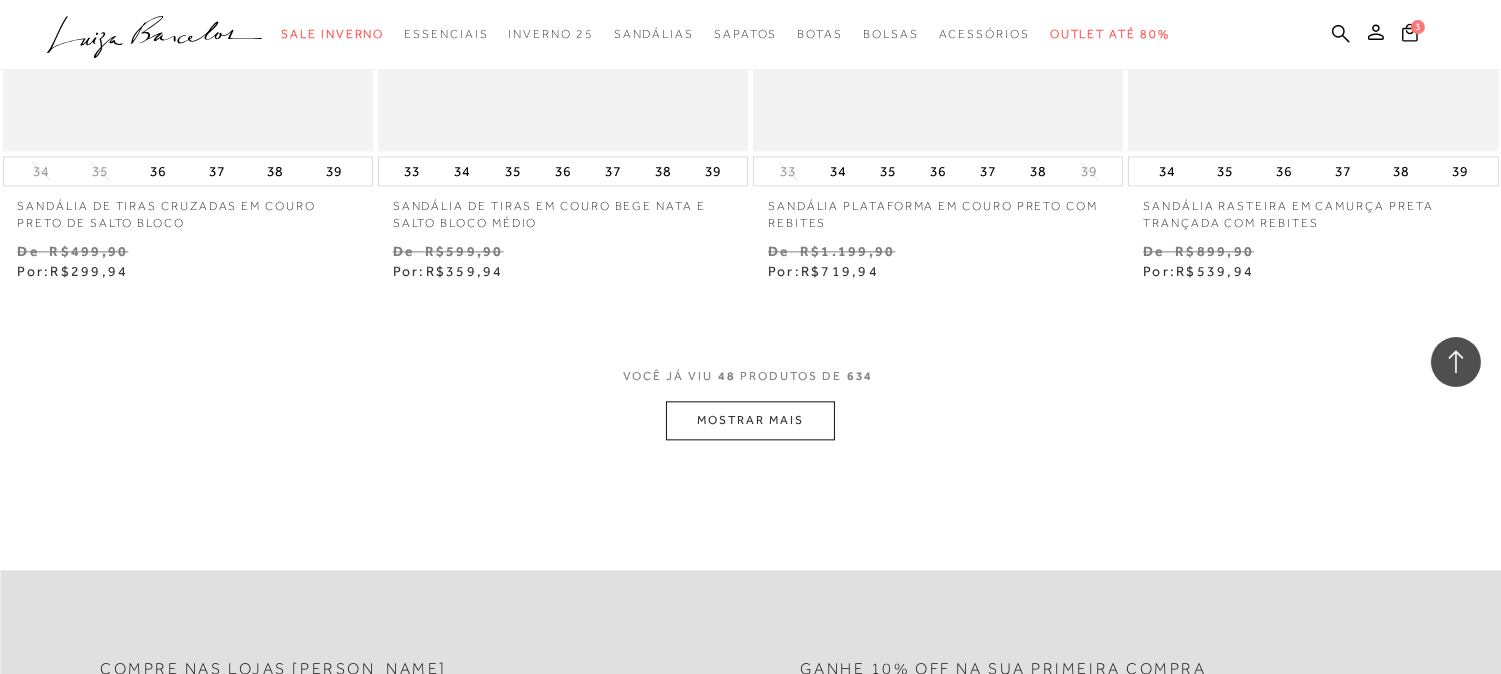 click on "MOSTRAR MAIS" at bounding box center [750, 420] 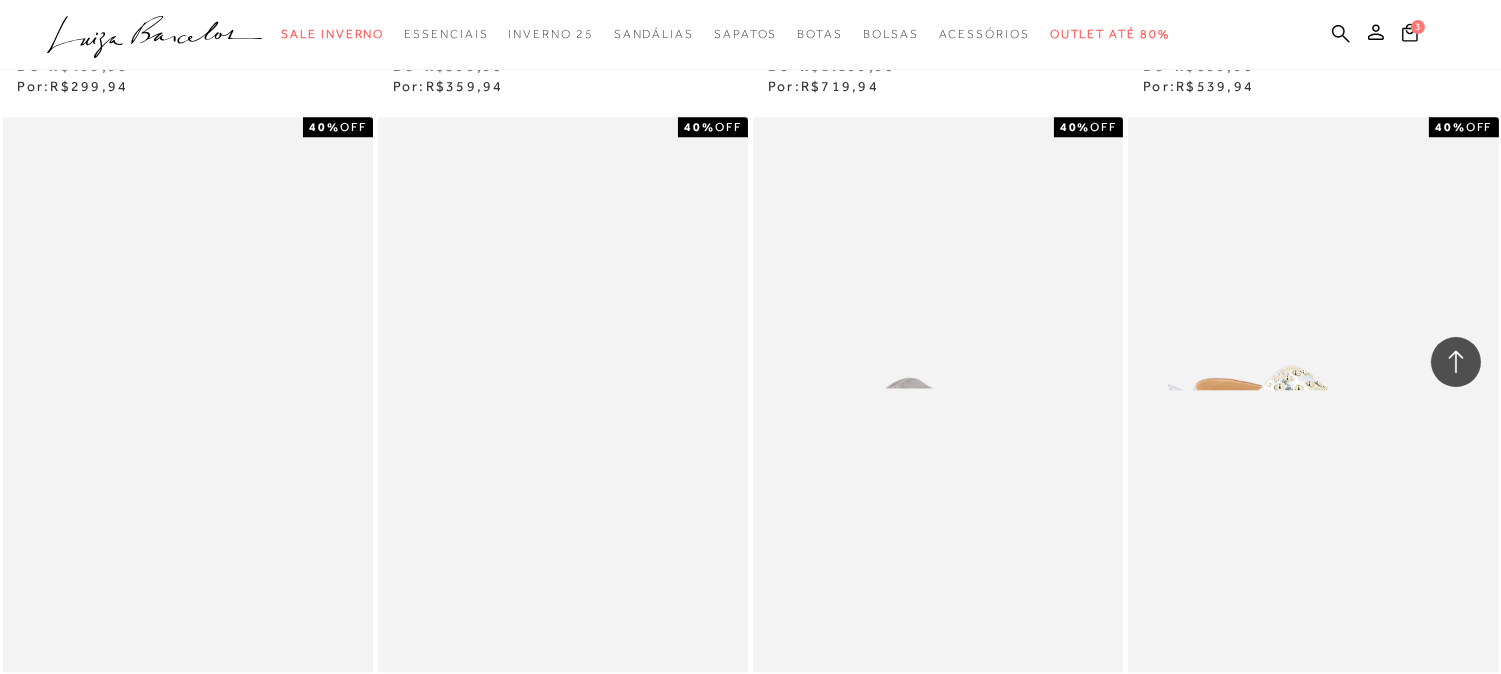 scroll, scrollTop: 8703, scrollLeft: 0, axis: vertical 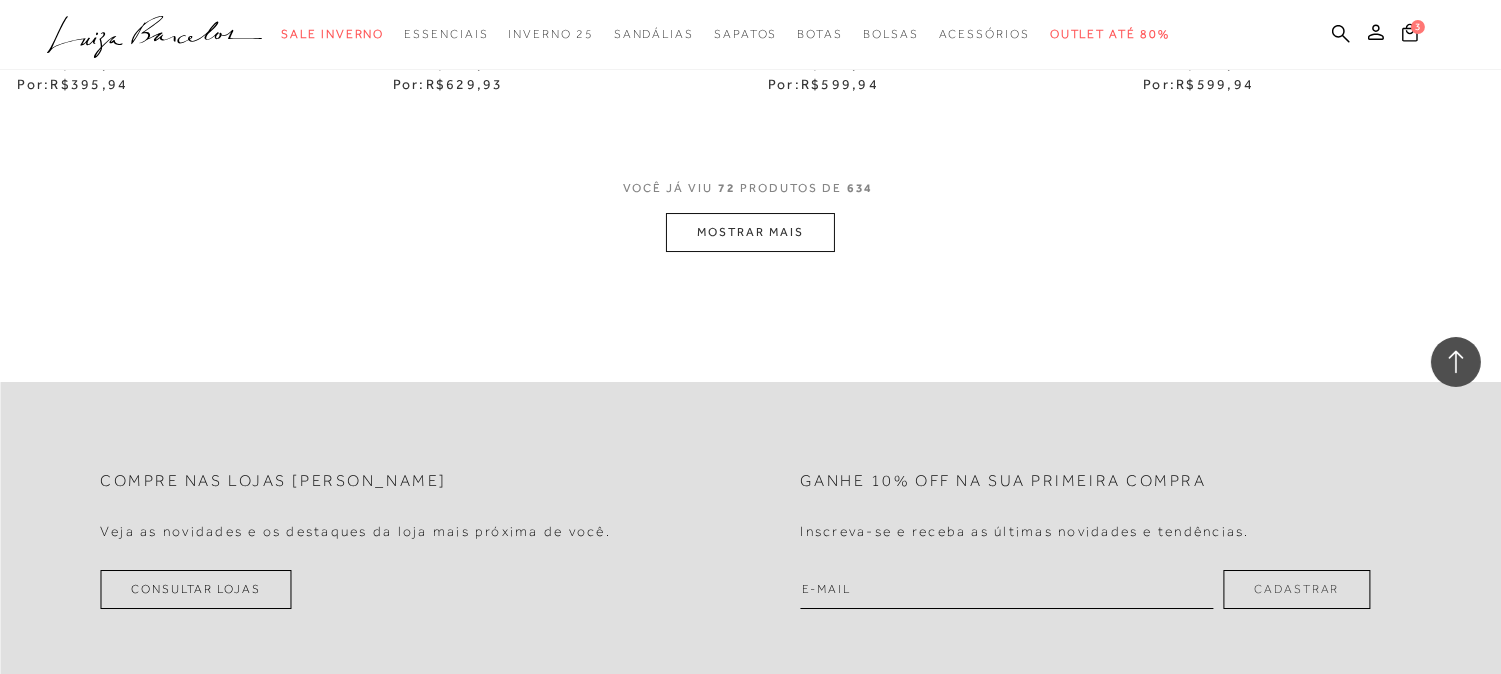 click on "MOSTRAR MAIS" at bounding box center [750, 232] 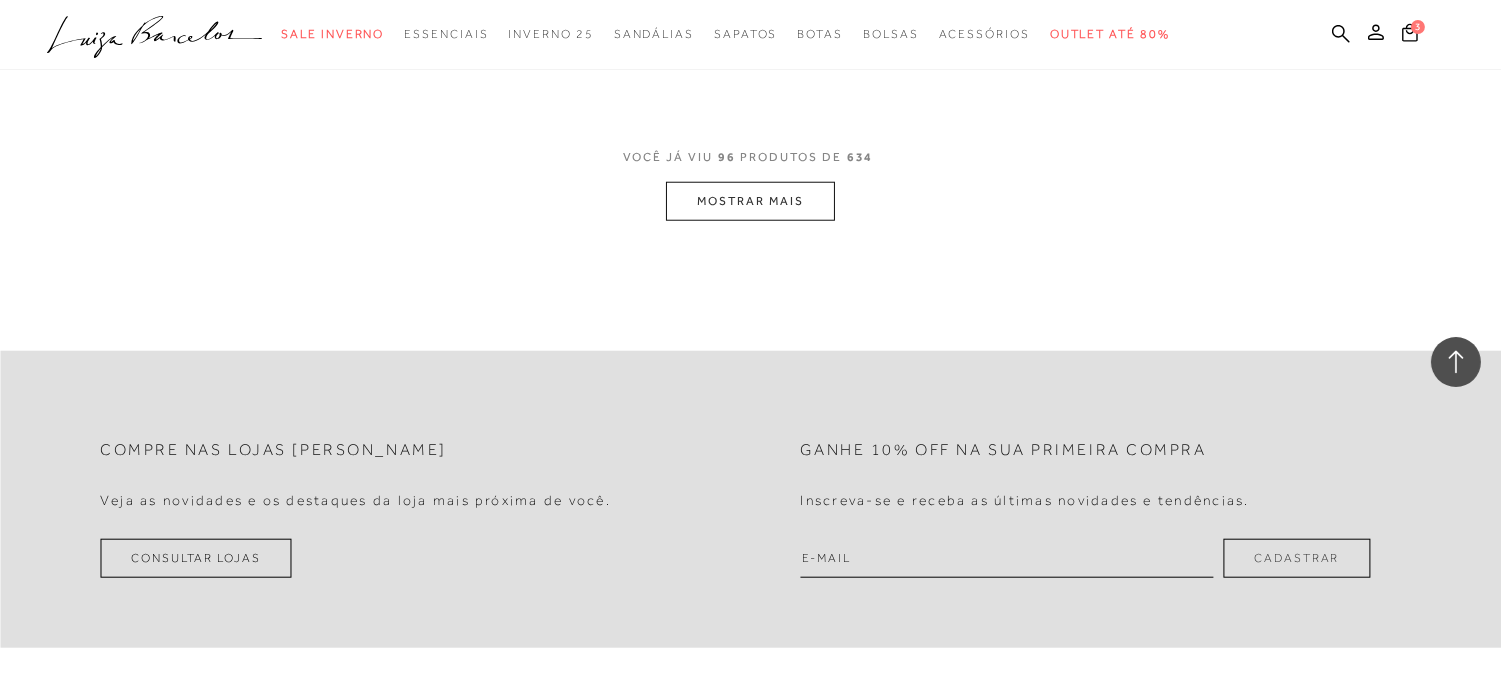 scroll, scrollTop: 17036, scrollLeft: 0, axis: vertical 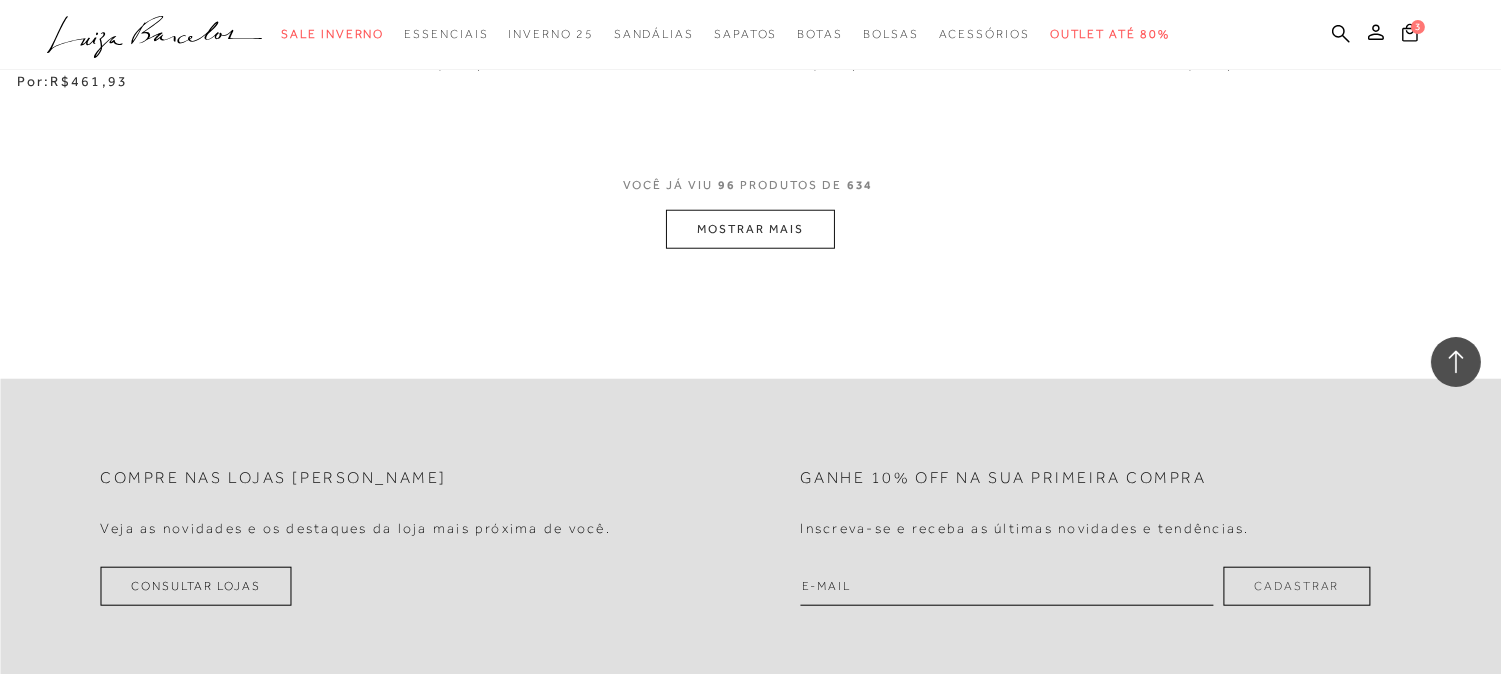 click on "MOSTRAR MAIS" at bounding box center [750, 229] 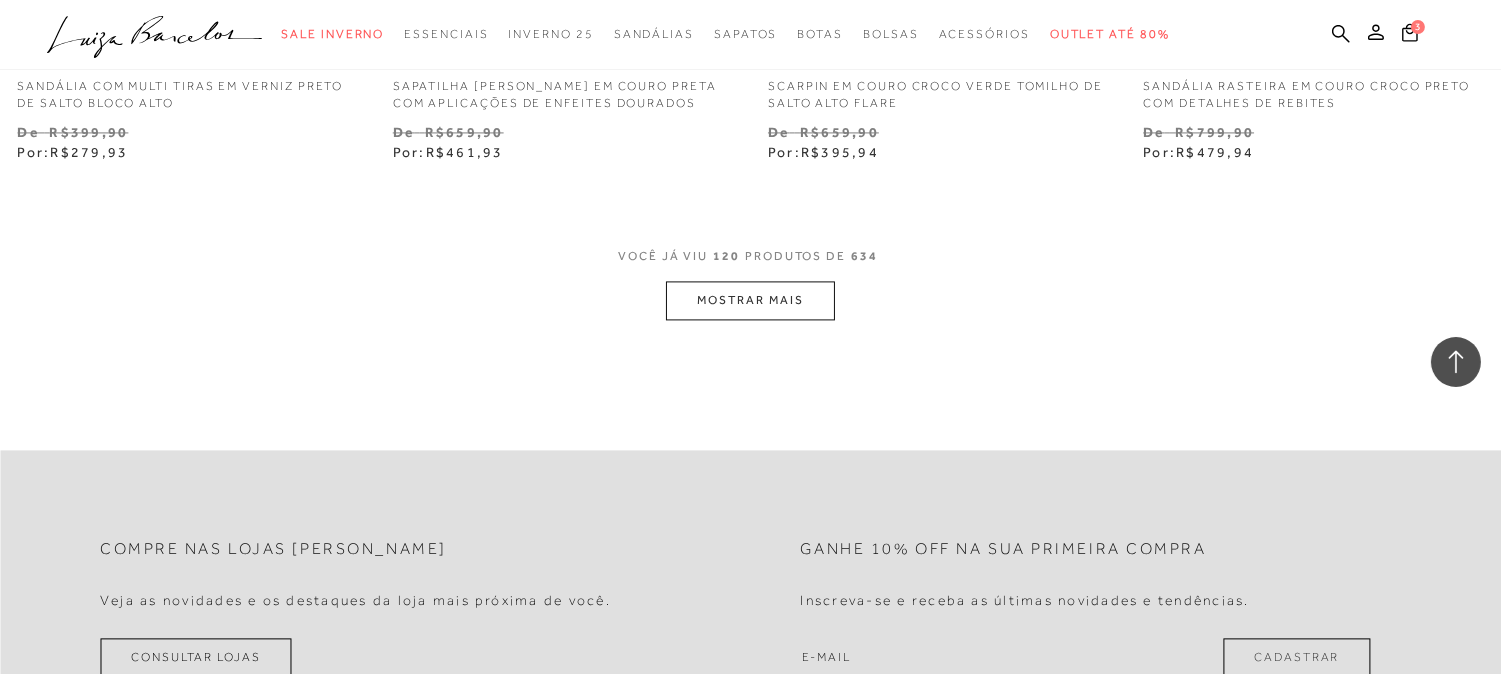 scroll, scrollTop: 21296, scrollLeft: 0, axis: vertical 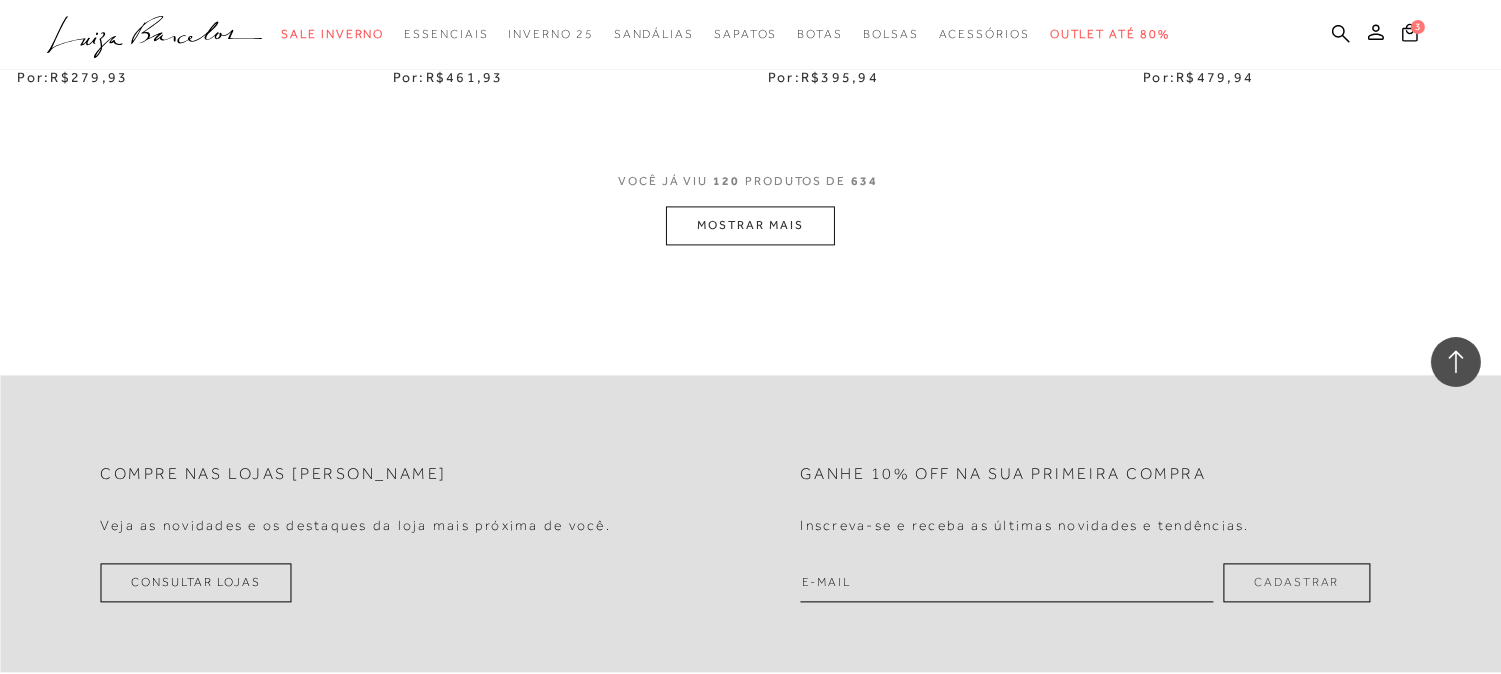 click on "MOSTRAR MAIS" at bounding box center [750, 225] 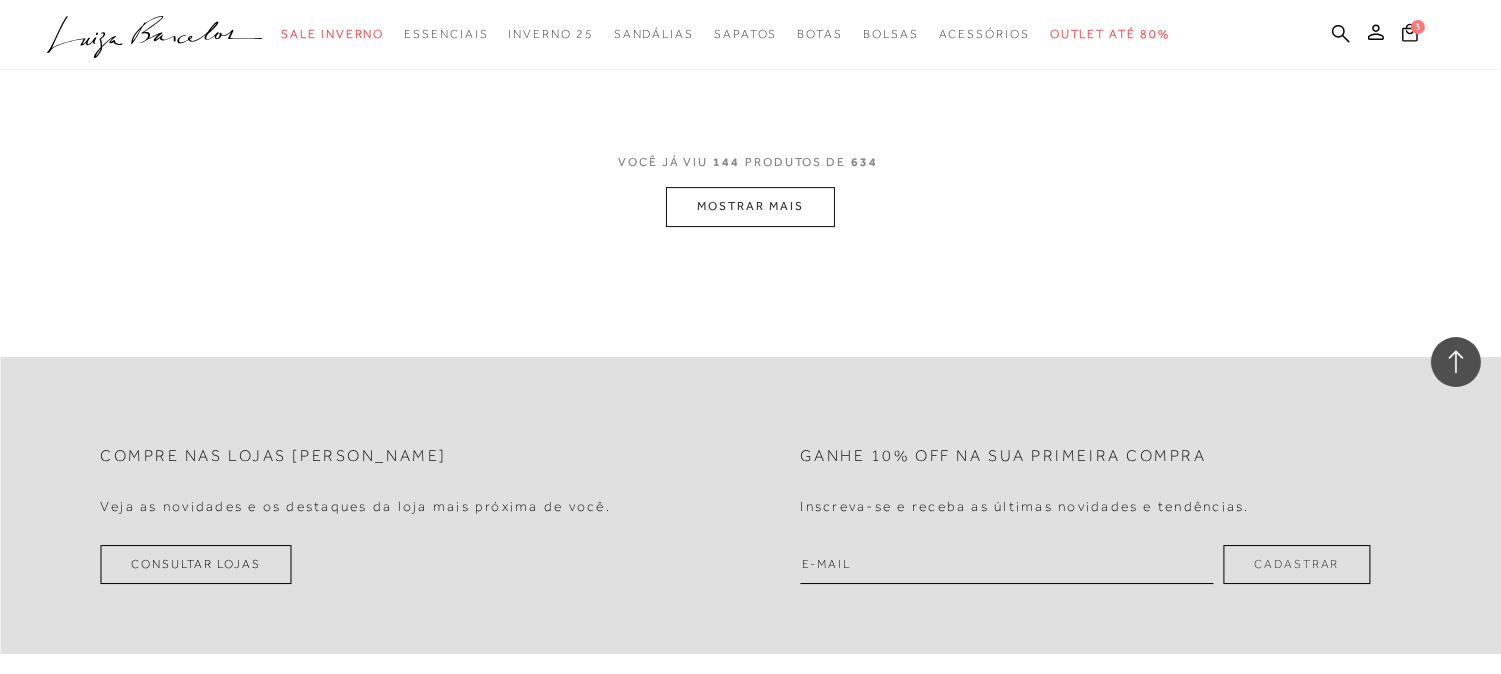 scroll, scrollTop: 25555, scrollLeft: 0, axis: vertical 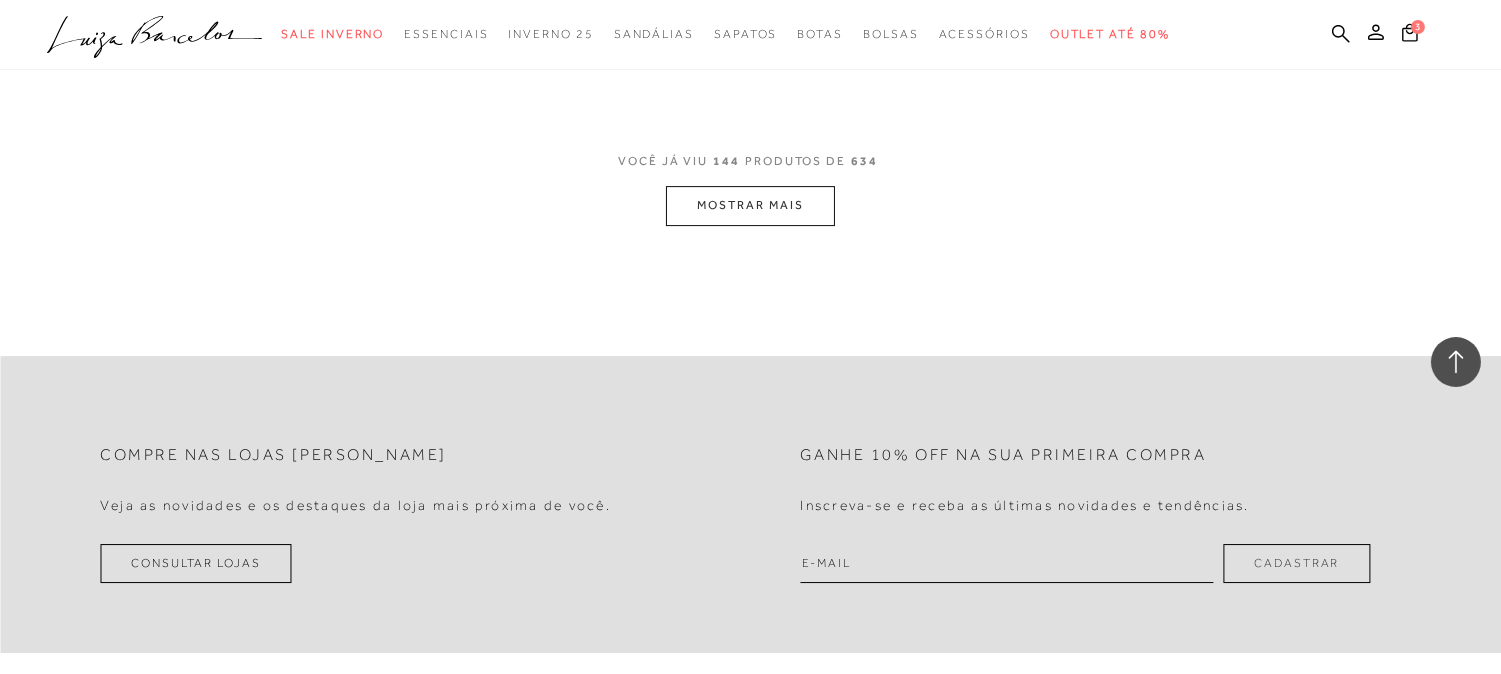 click on "MOSTRAR MAIS" at bounding box center (750, 205) 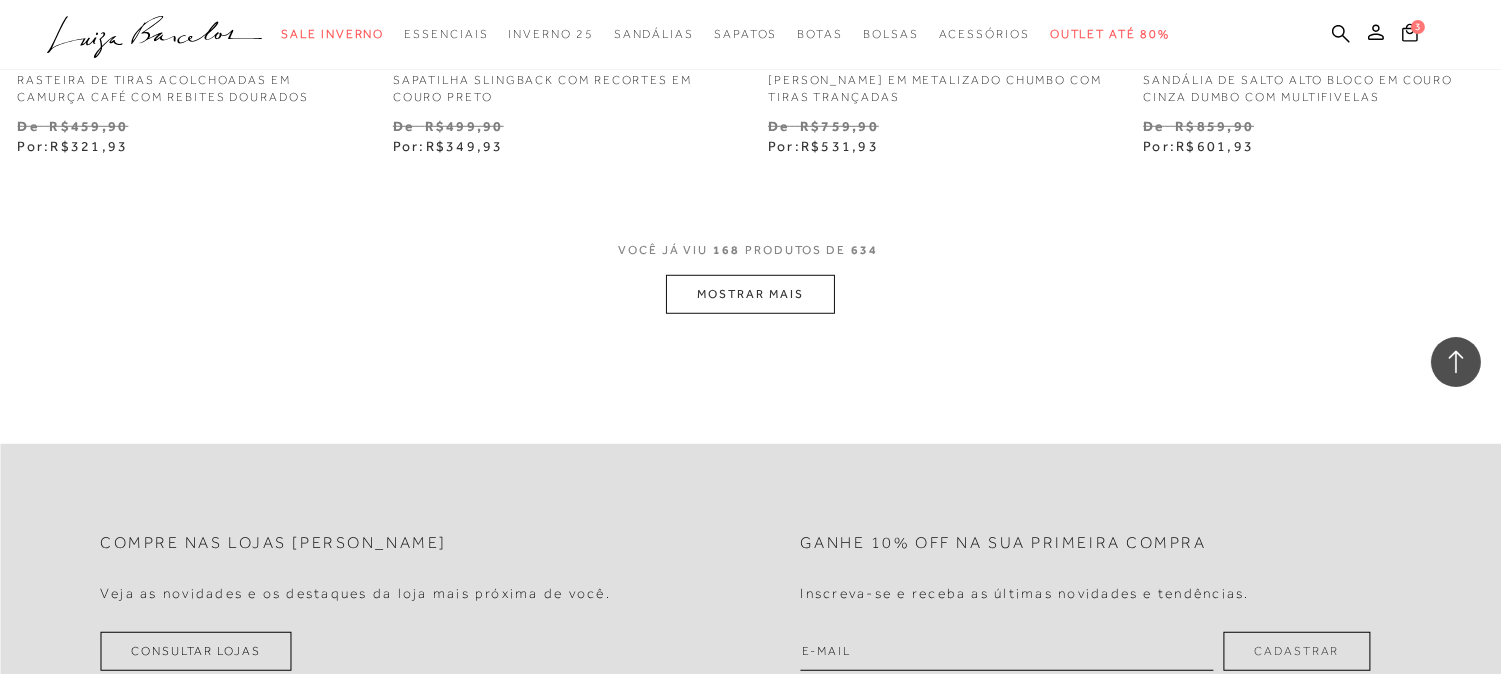 scroll, scrollTop: 29814, scrollLeft: 0, axis: vertical 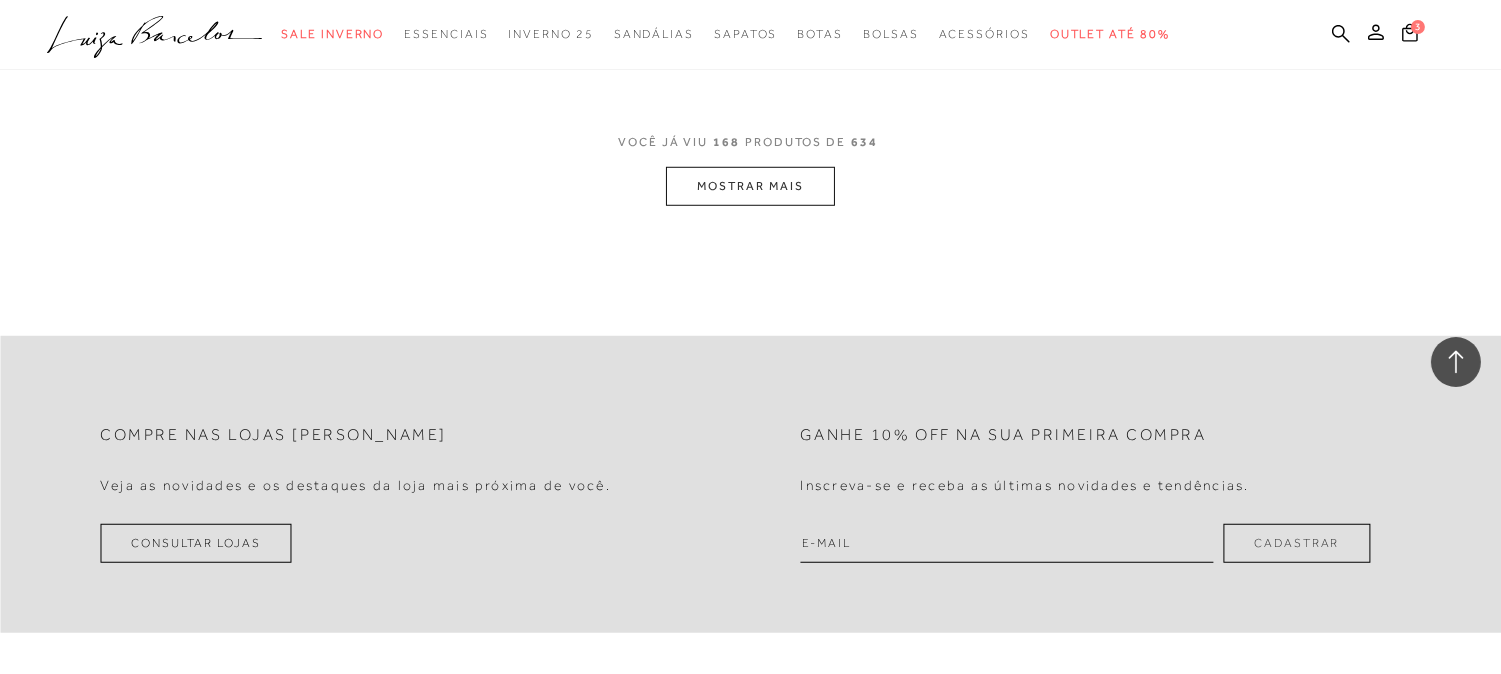 click on "MOSTRAR MAIS" at bounding box center [750, 186] 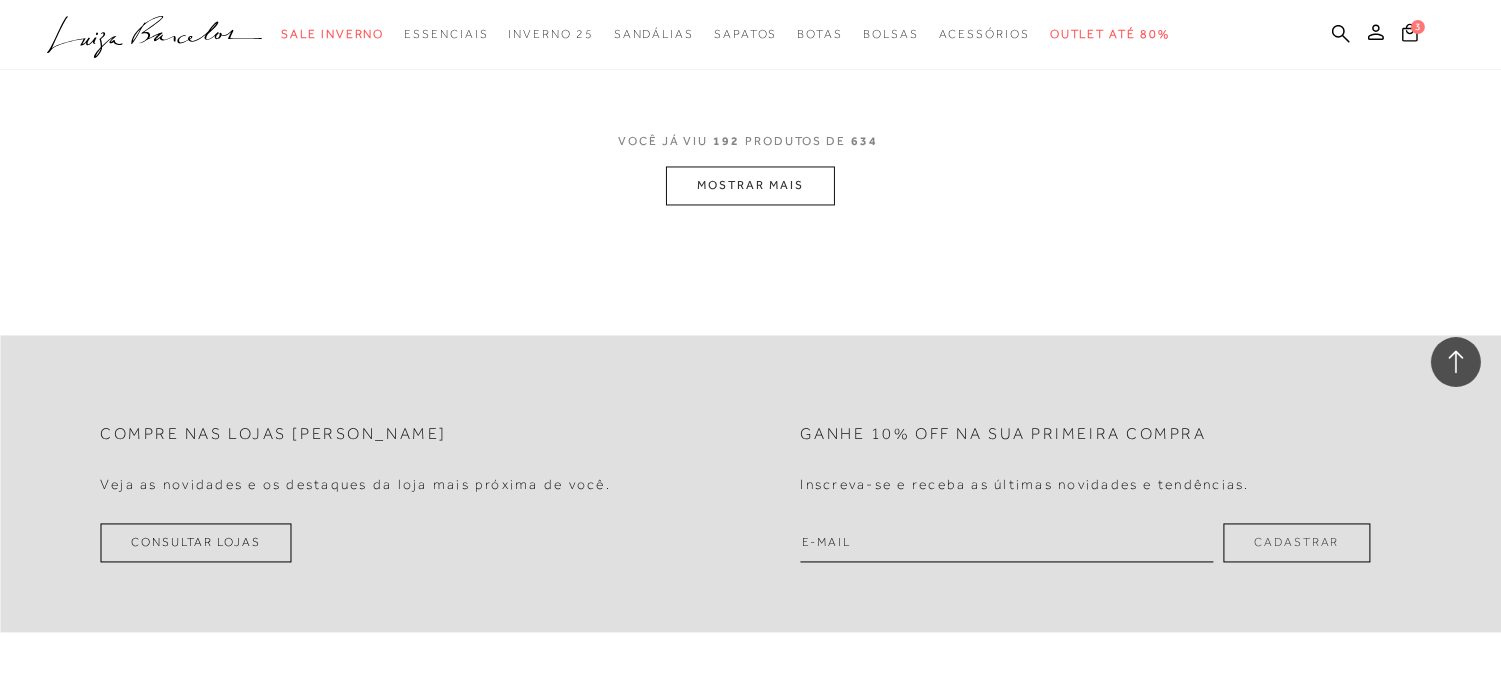 scroll, scrollTop: 34074, scrollLeft: 0, axis: vertical 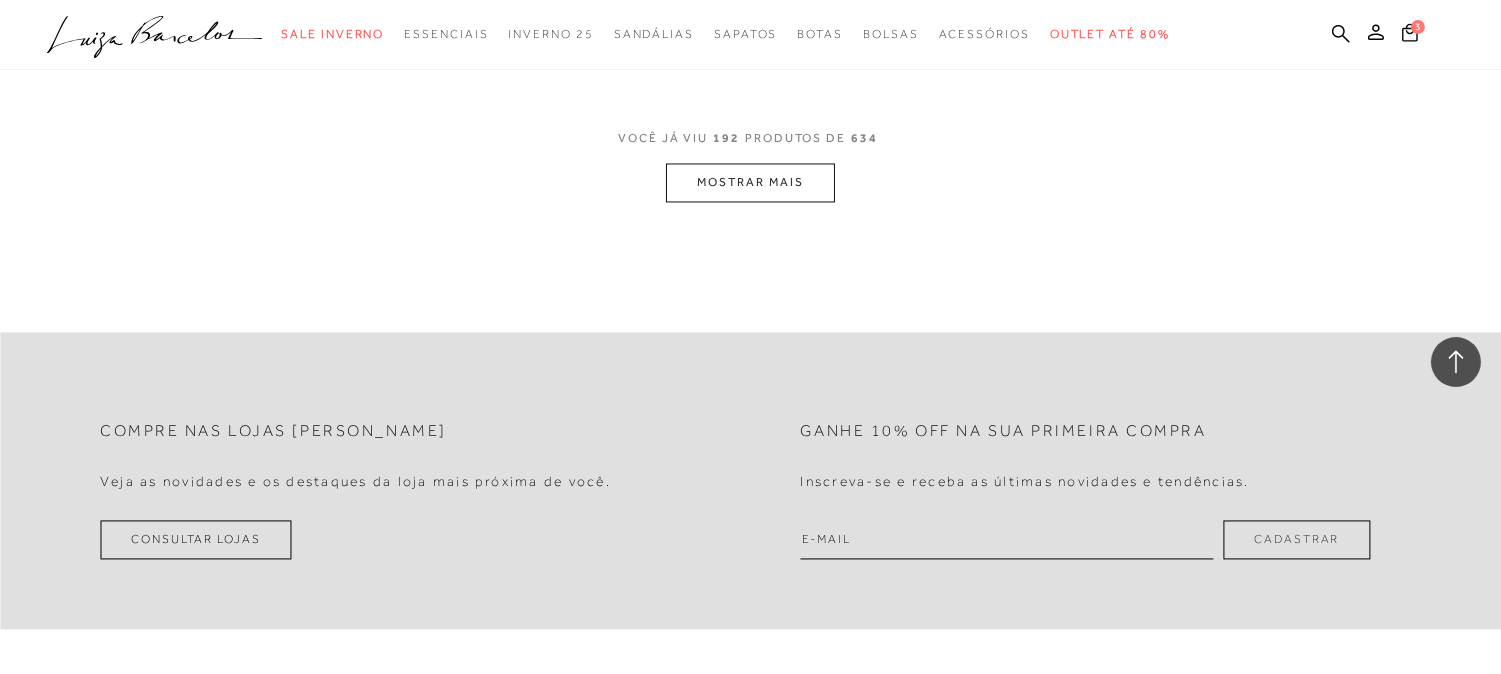 click on "MOSTRAR MAIS" at bounding box center [750, 182] 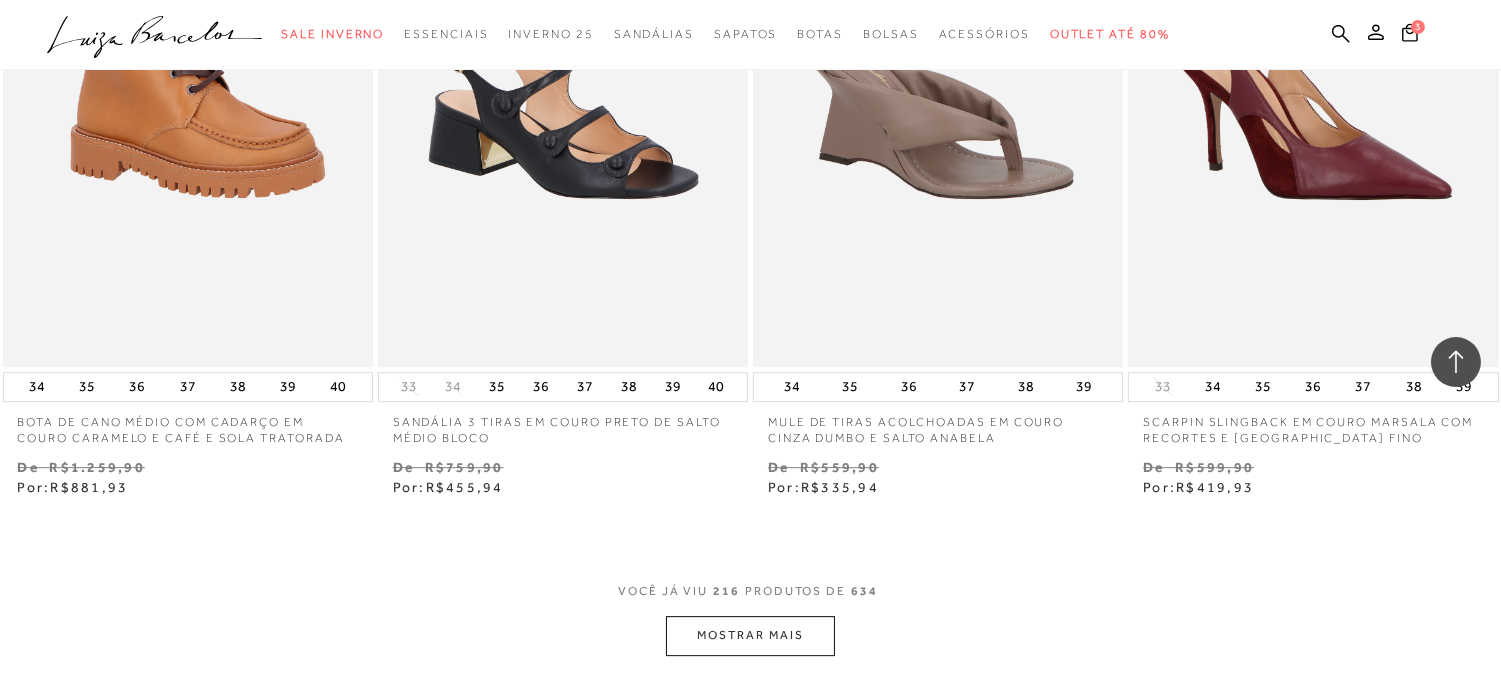 scroll, scrollTop: 38313, scrollLeft: 0, axis: vertical 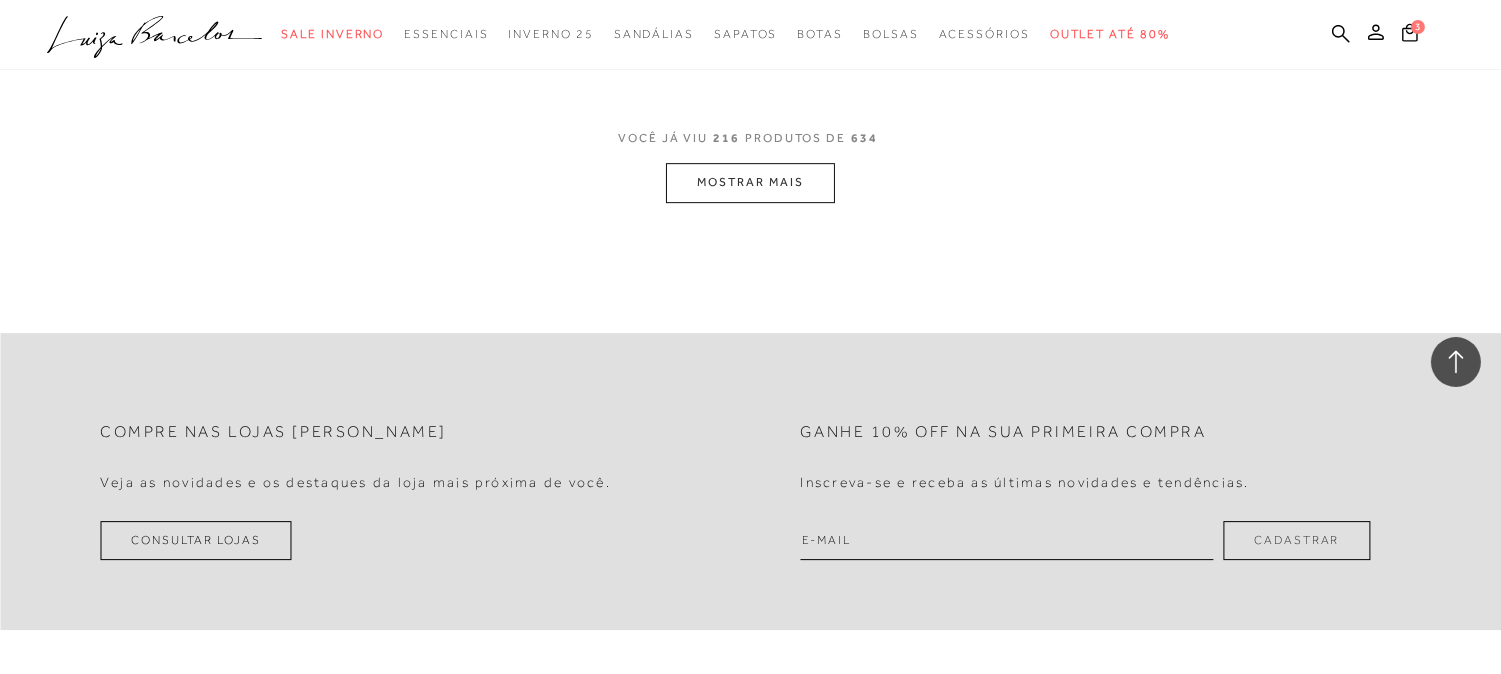 click on "Home
Categoria
Sale Inverno
Sale Inverno
216 de 634 itens
Ordenar
Ordenar por
Padrão" at bounding box center [750, -18981] 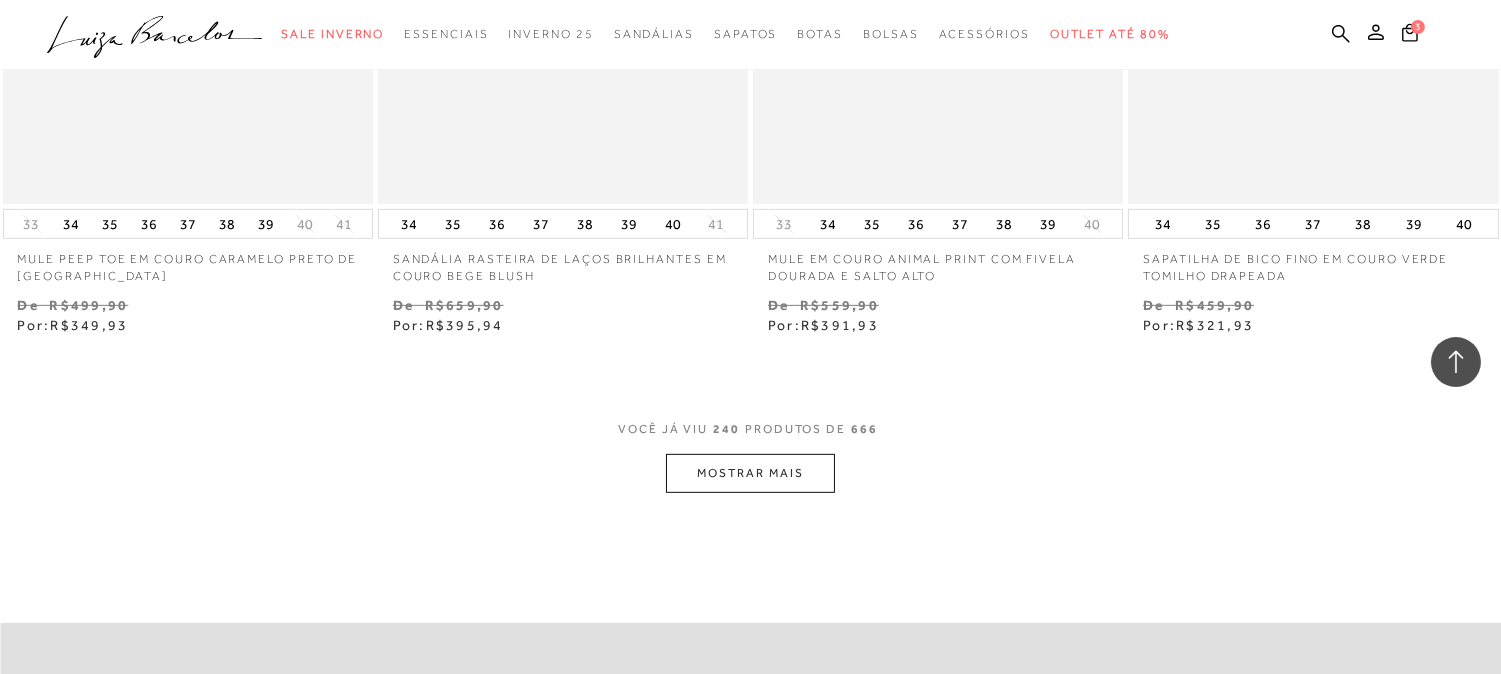 scroll, scrollTop: 42386, scrollLeft: 0, axis: vertical 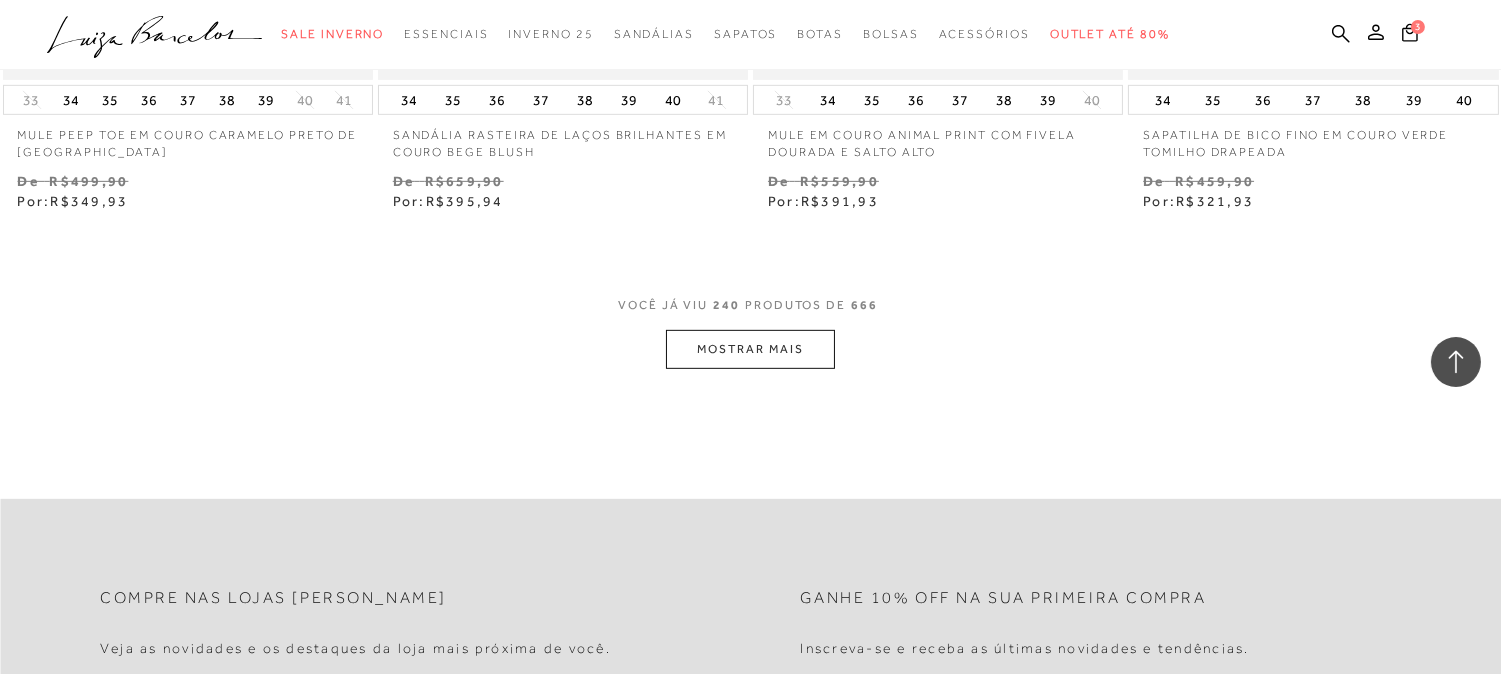 click on "MOSTRAR MAIS" at bounding box center [750, 349] 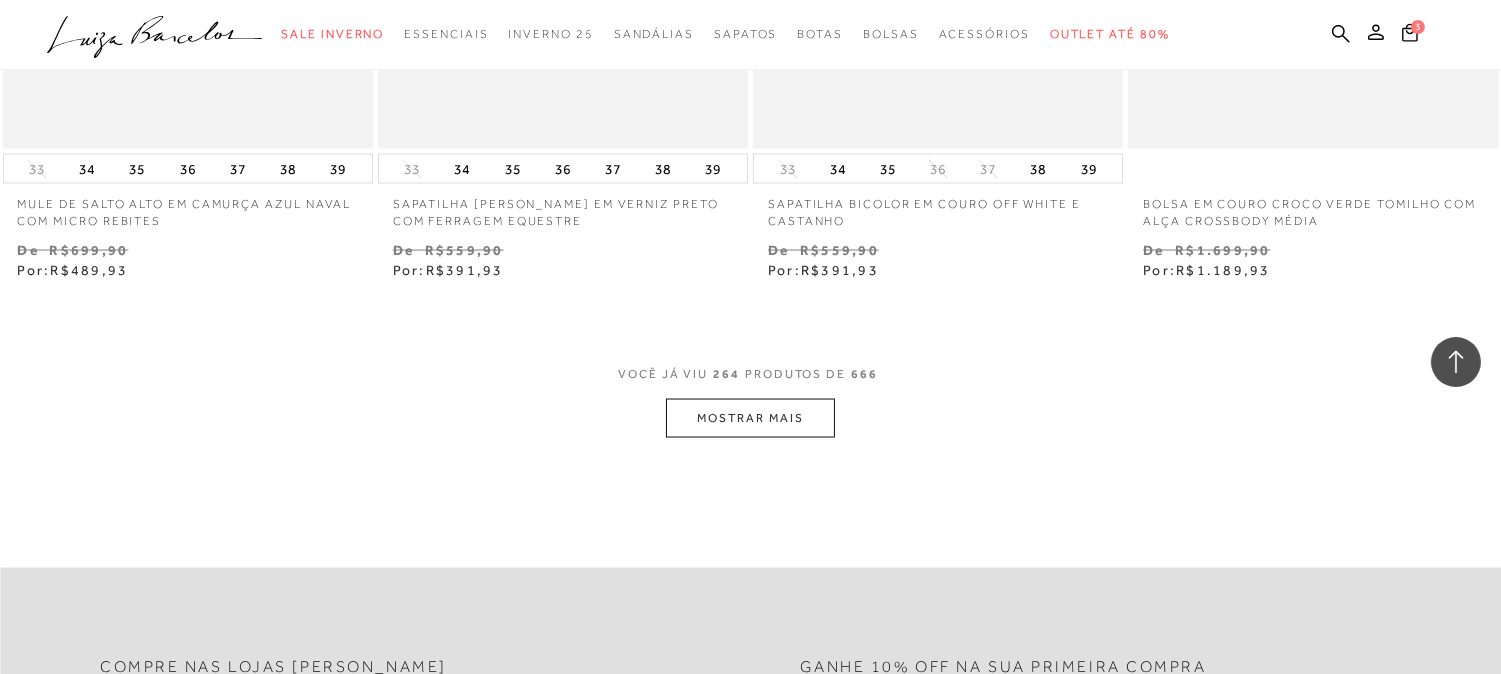 scroll, scrollTop: 46646, scrollLeft: 0, axis: vertical 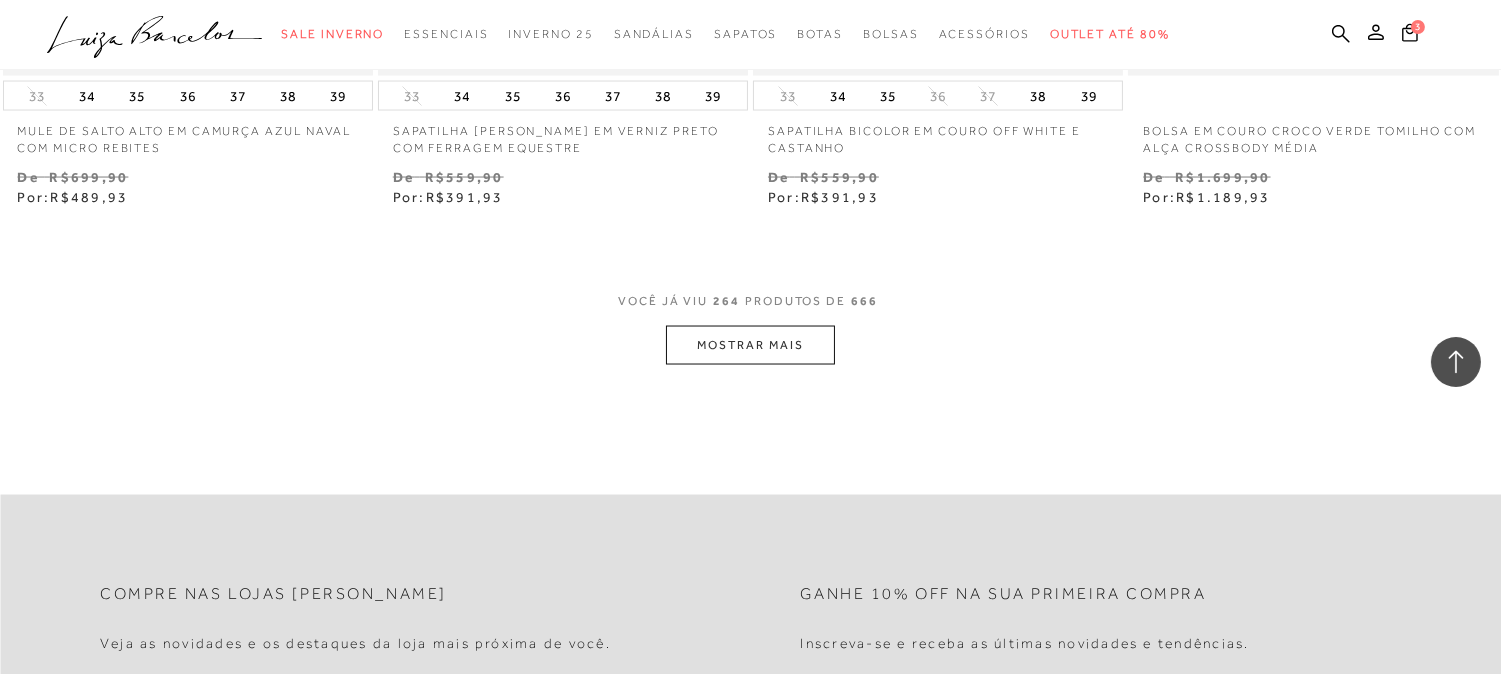 click on "MOSTRAR MAIS" at bounding box center [750, 345] 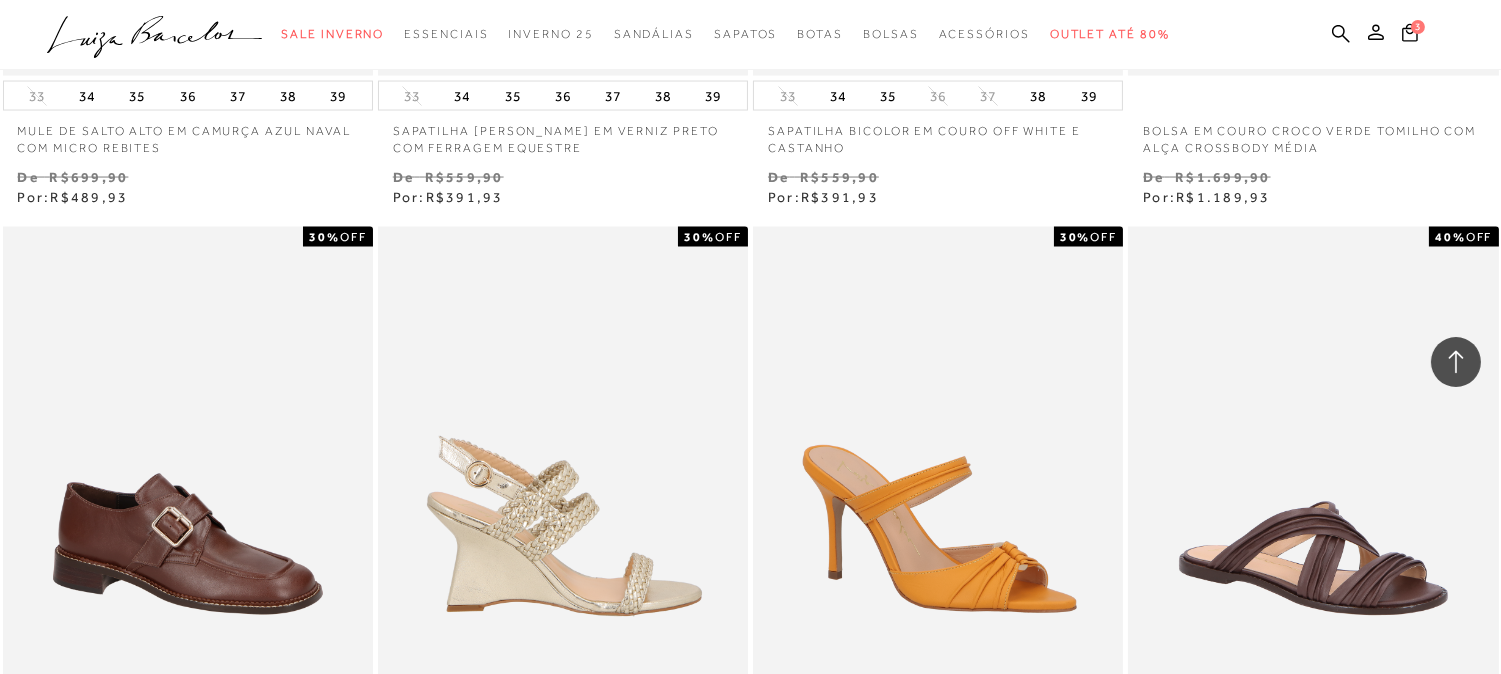 scroll, scrollTop: 46091, scrollLeft: 0, axis: vertical 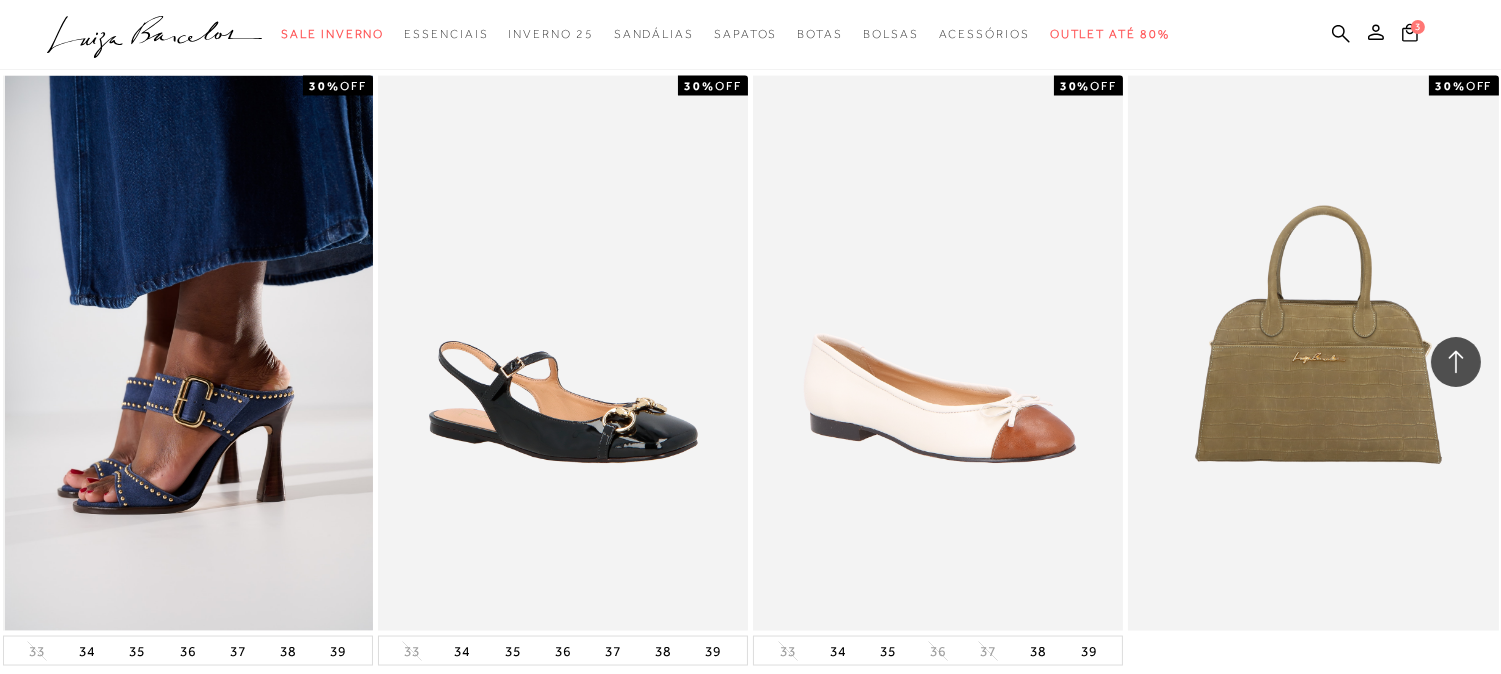 click on "SAPATILHA BICOLOR EM COURO OFF WHITE E CASTANHO
30%
33" at bounding box center [938, 419] 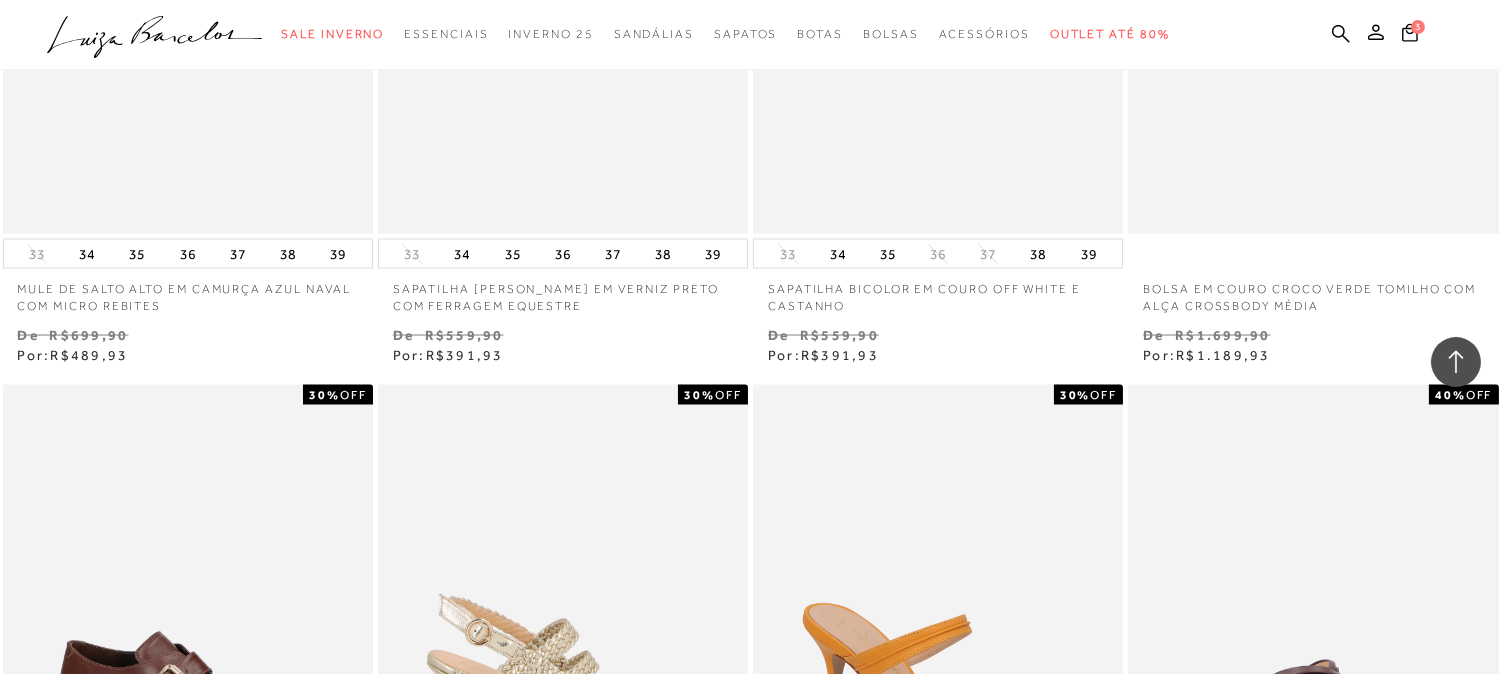 scroll, scrollTop: 46646, scrollLeft: 0, axis: vertical 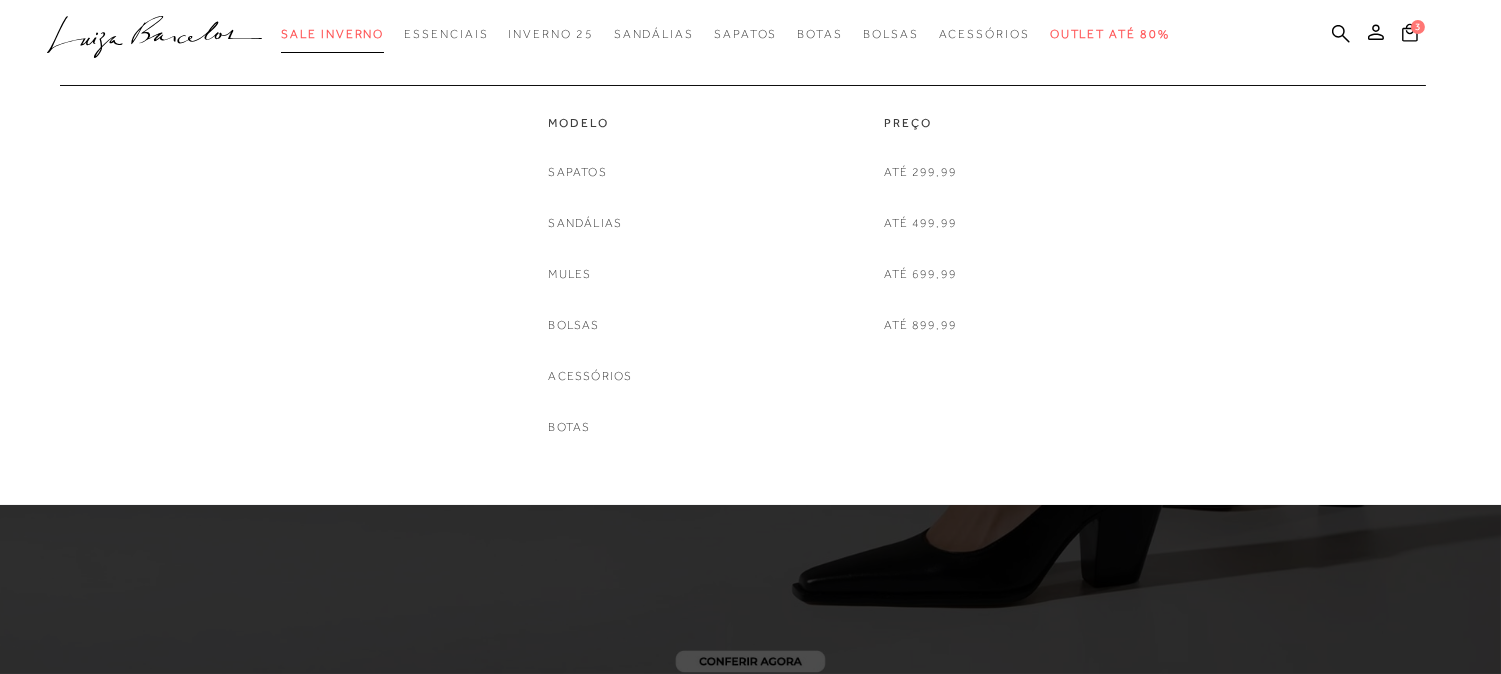 click on "Sale Inverno" at bounding box center (332, 34) 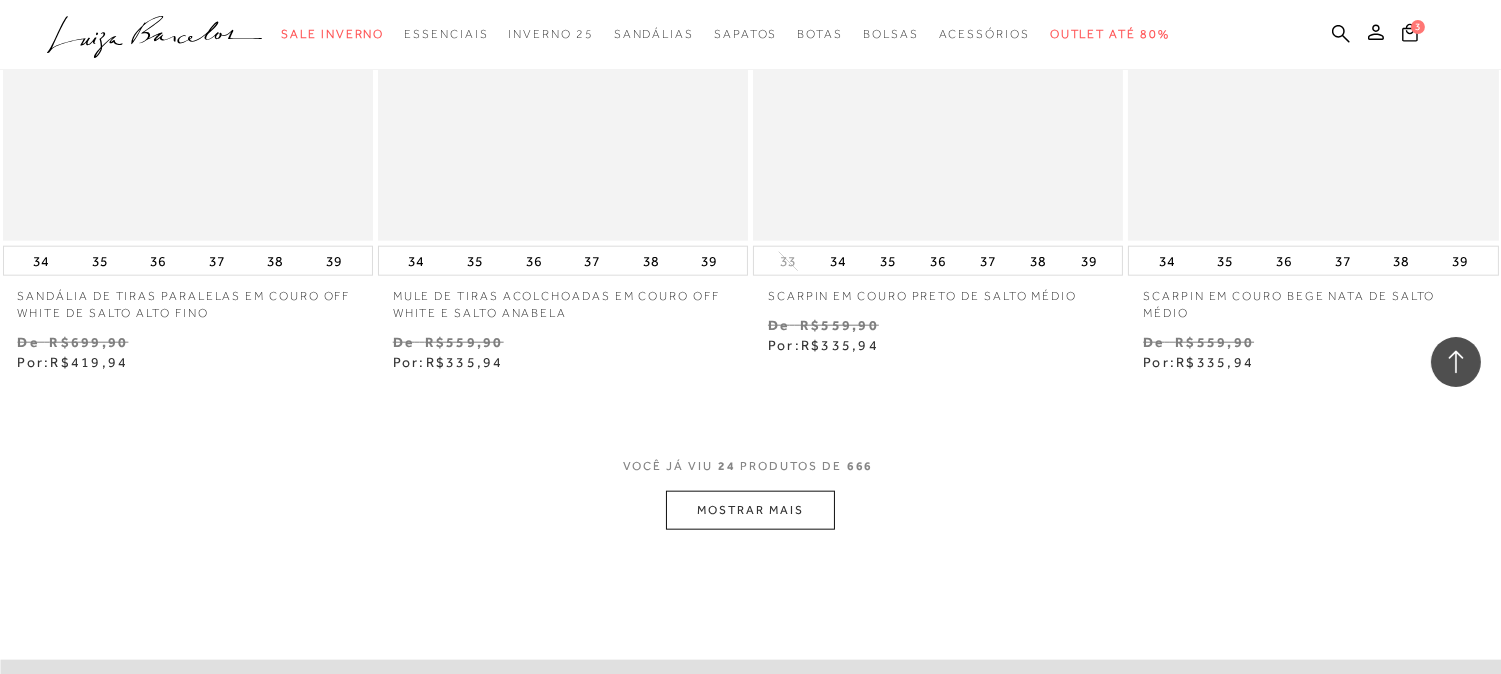 scroll, scrollTop: 4258, scrollLeft: 0, axis: vertical 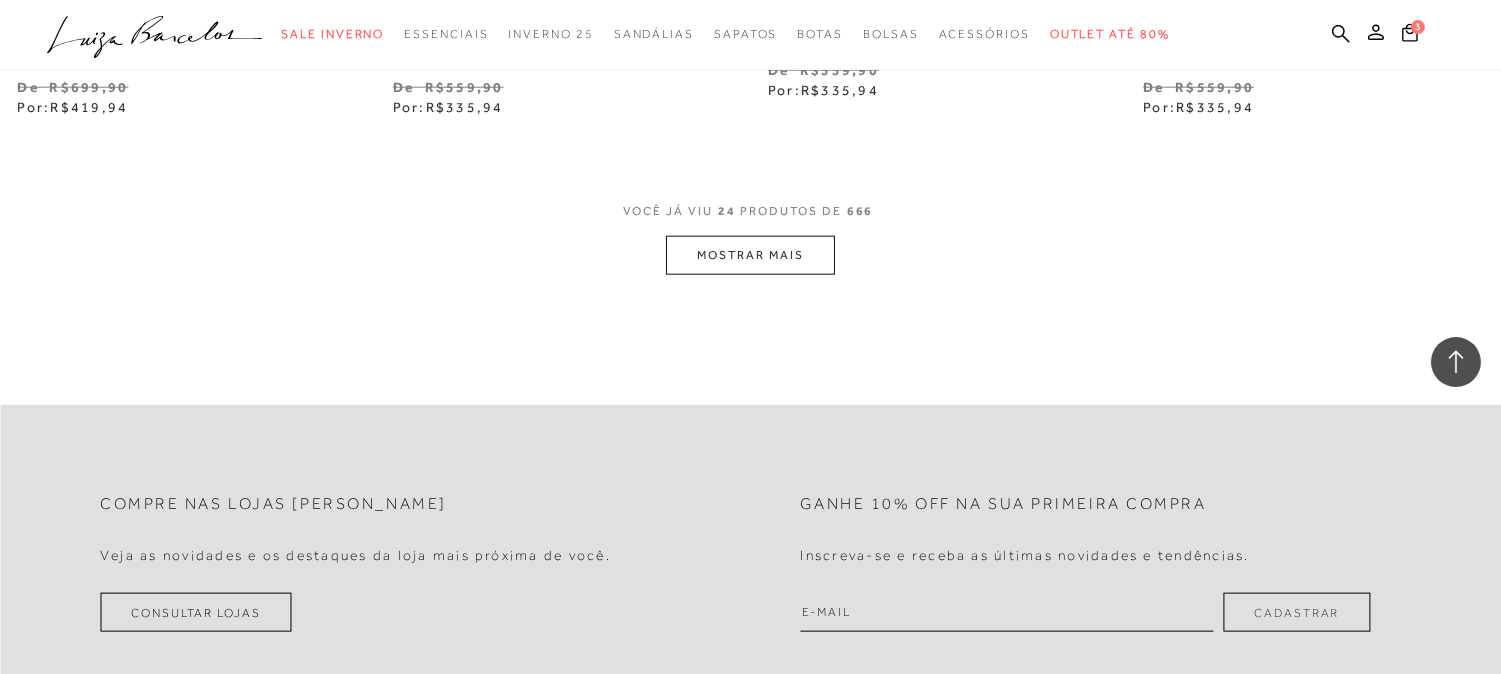 click on "MOSTRAR MAIS" at bounding box center [750, 255] 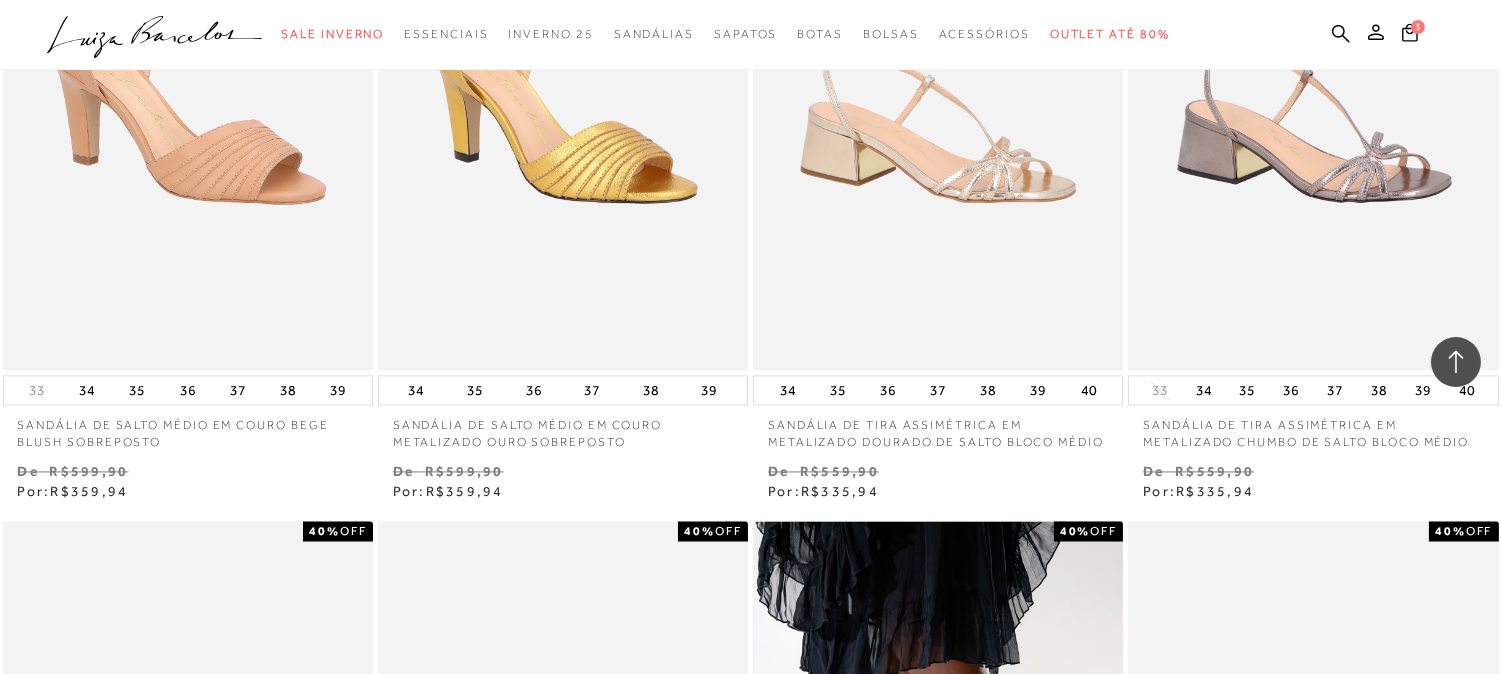 scroll, scrollTop: 8147, scrollLeft: 0, axis: vertical 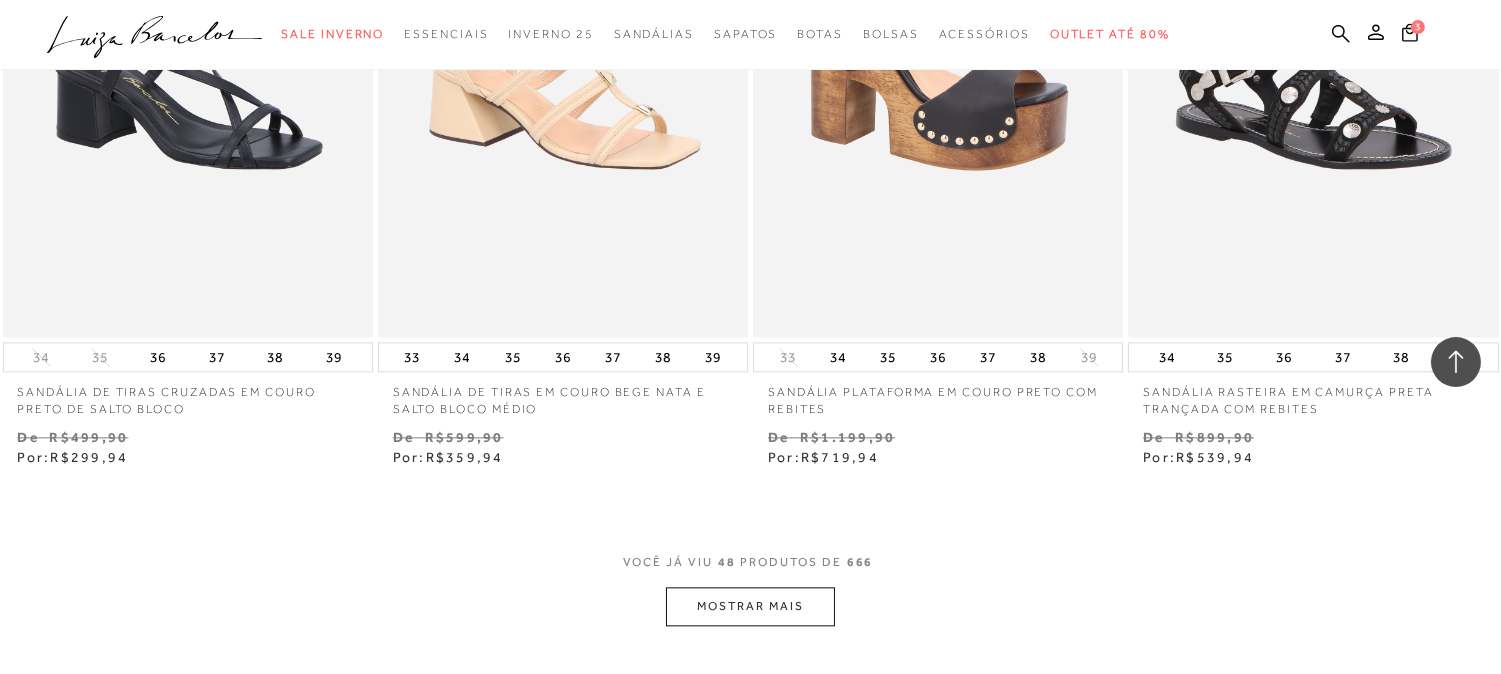 click on "MOSTRAR MAIS" at bounding box center (750, 606) 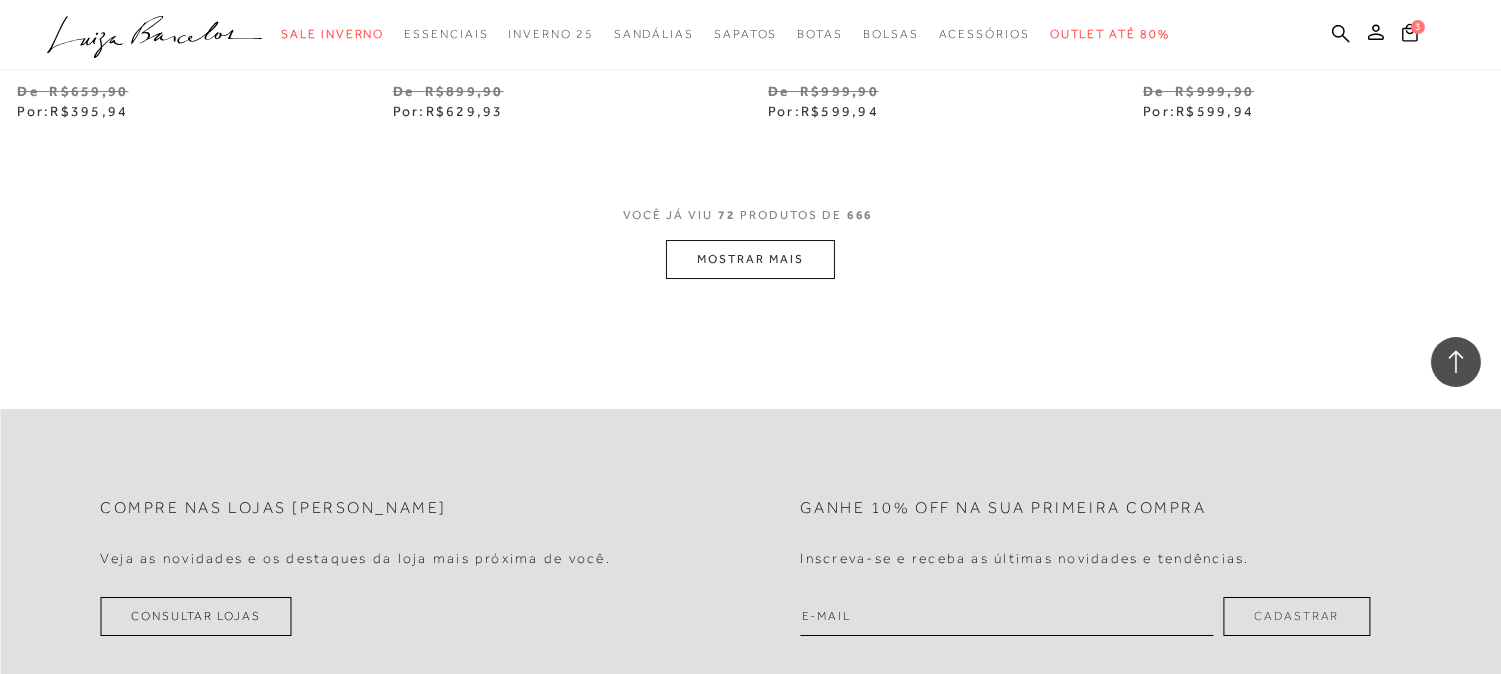 scroll, scrollTop: 12592, scrollLeft: 0, axis: vertical 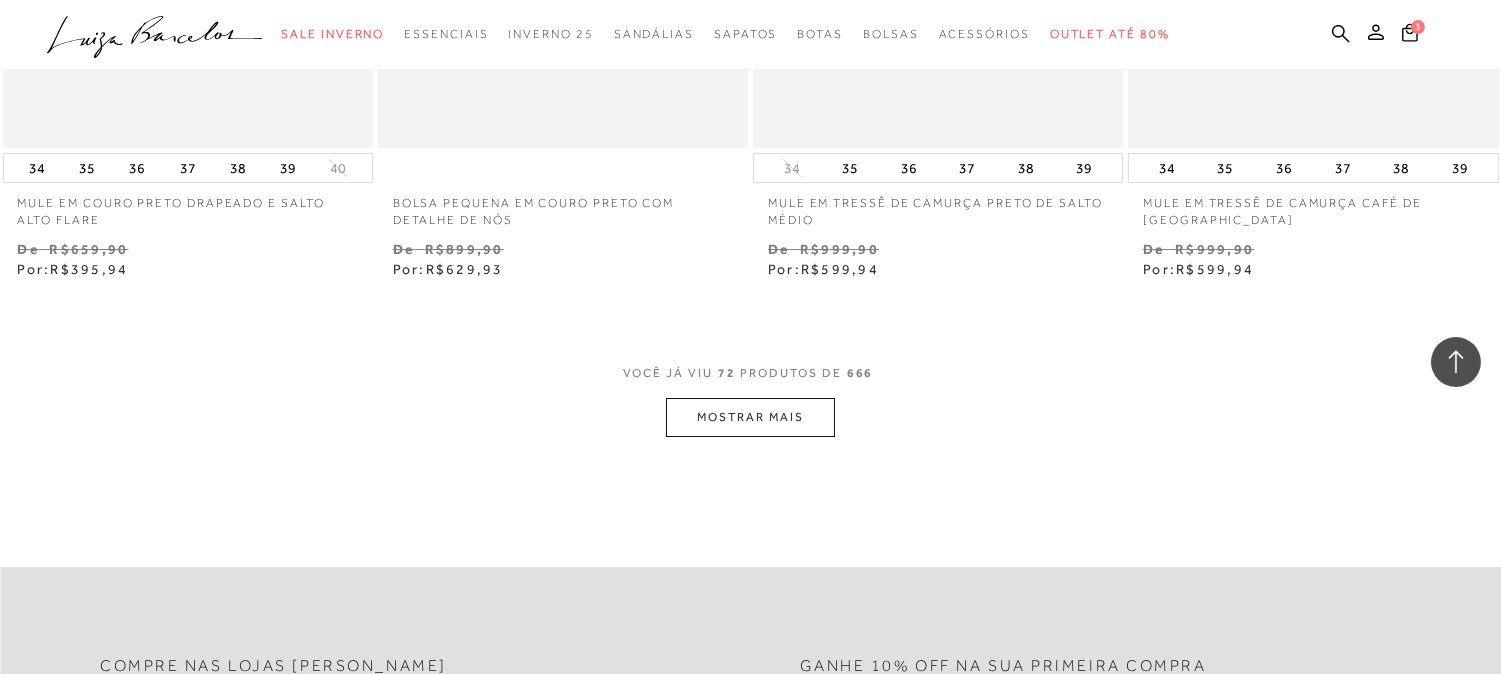 click on "MOSTRAR MAIS" at bounding box center [750, 417] 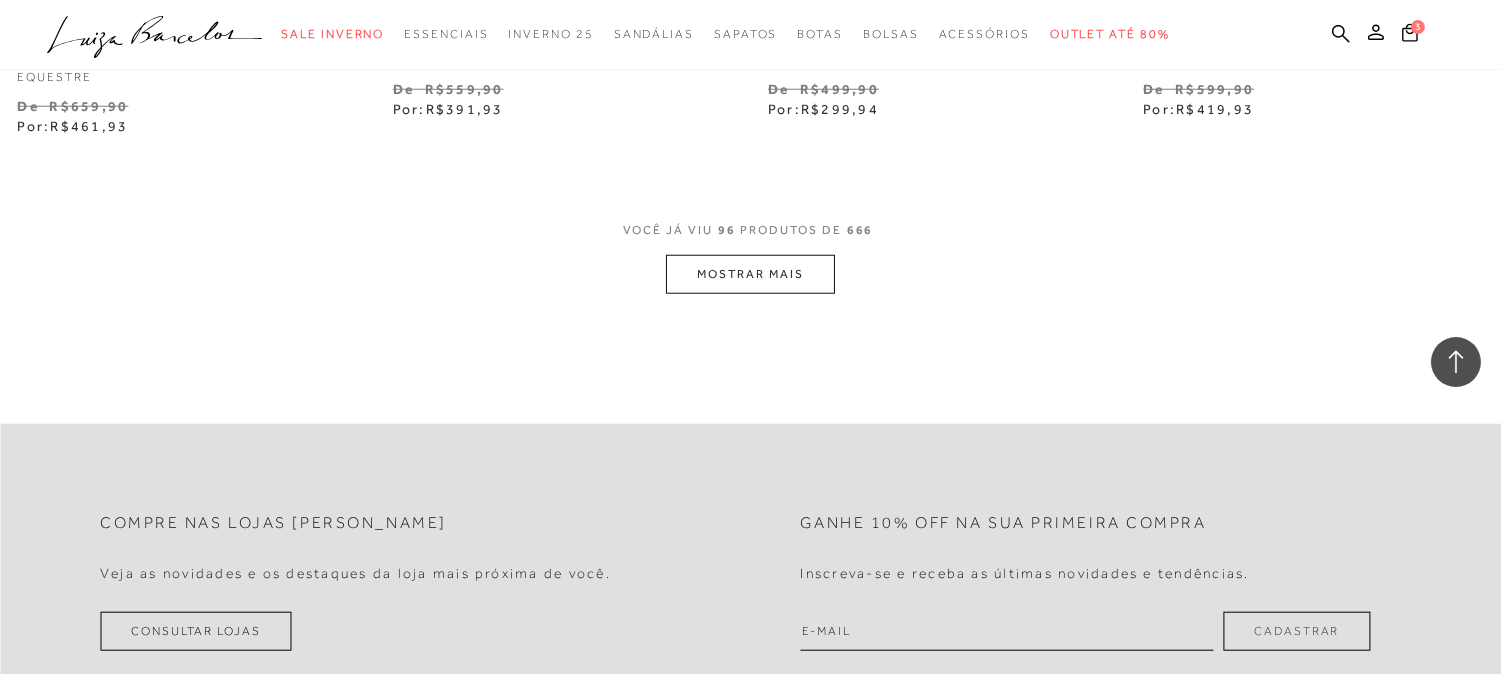 scroll, scrollTop: 17036, scrollLeft: 0, axis: vertical 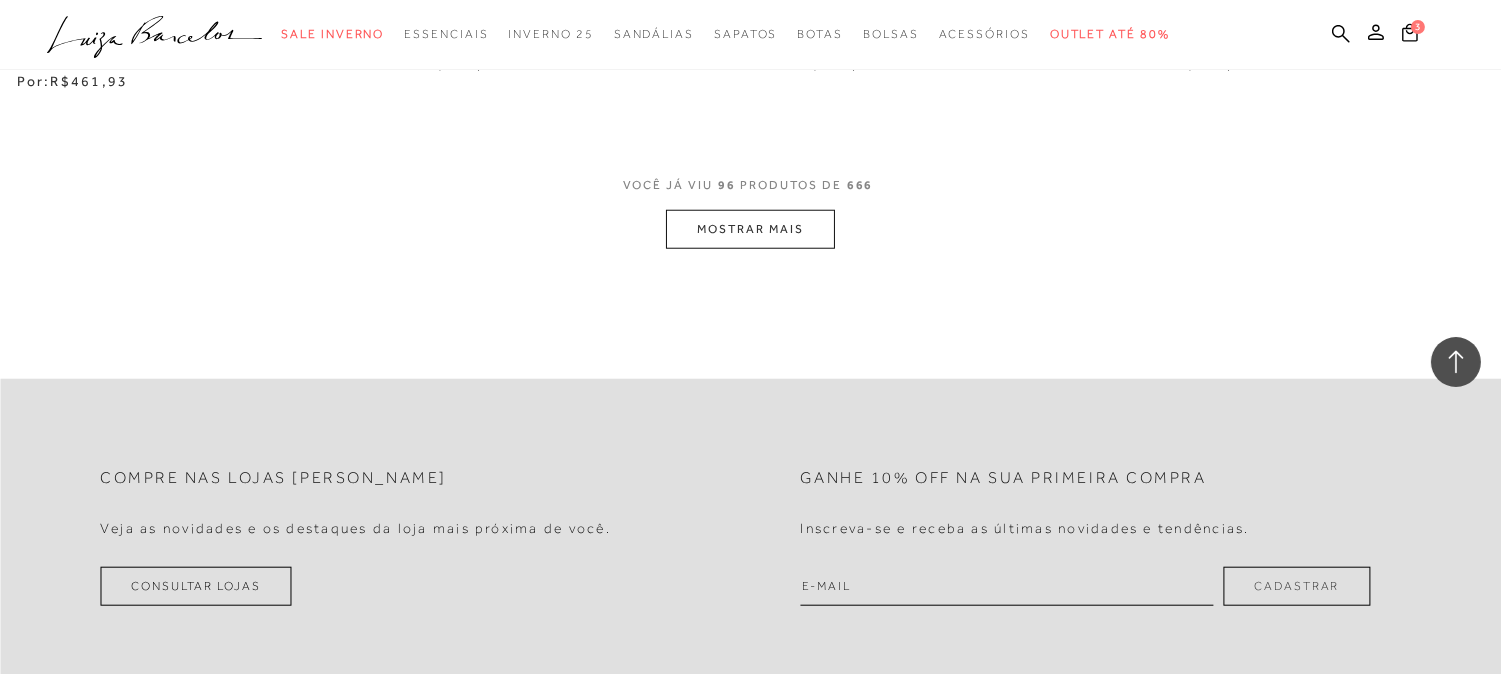 click on "MOSTRAR MAIS" at bounding box center [750, 229] 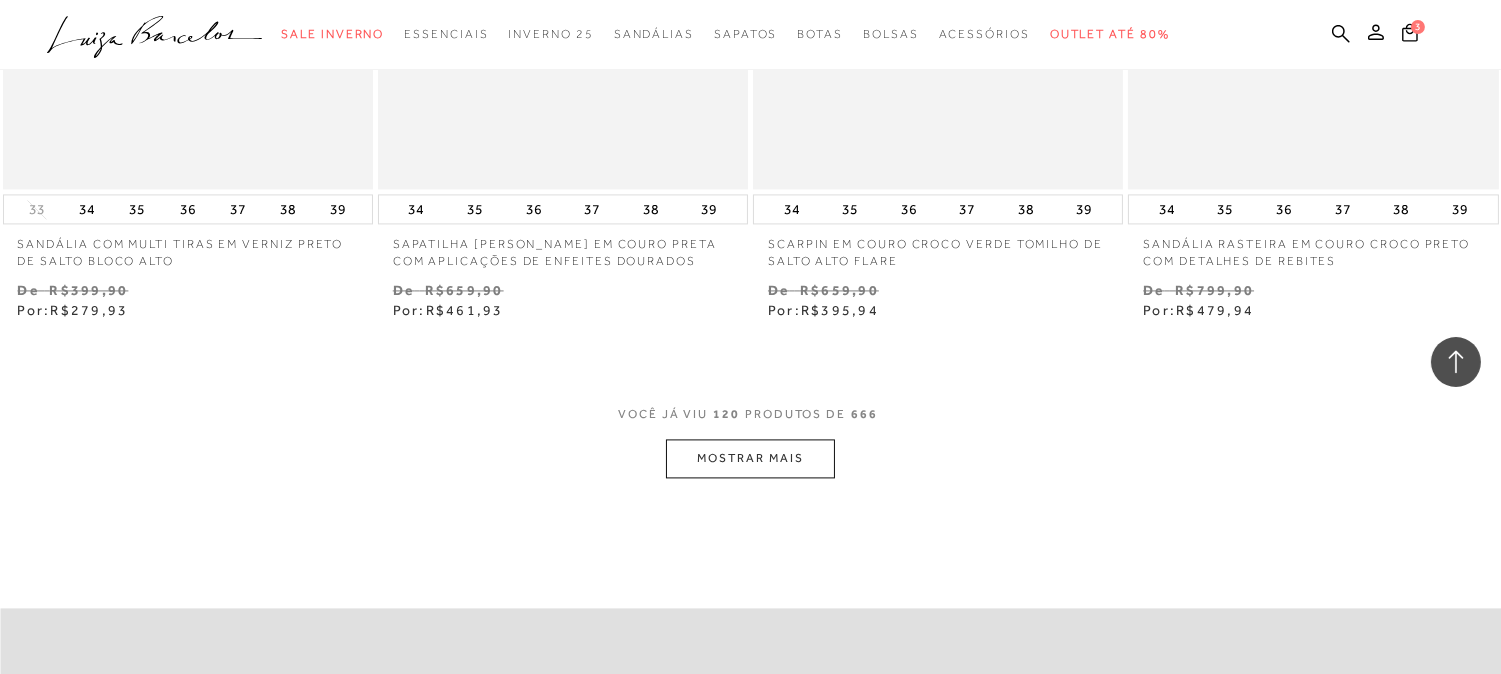 scroll, scrollTop: 21111, scrollLeft: 0, axis: vertical 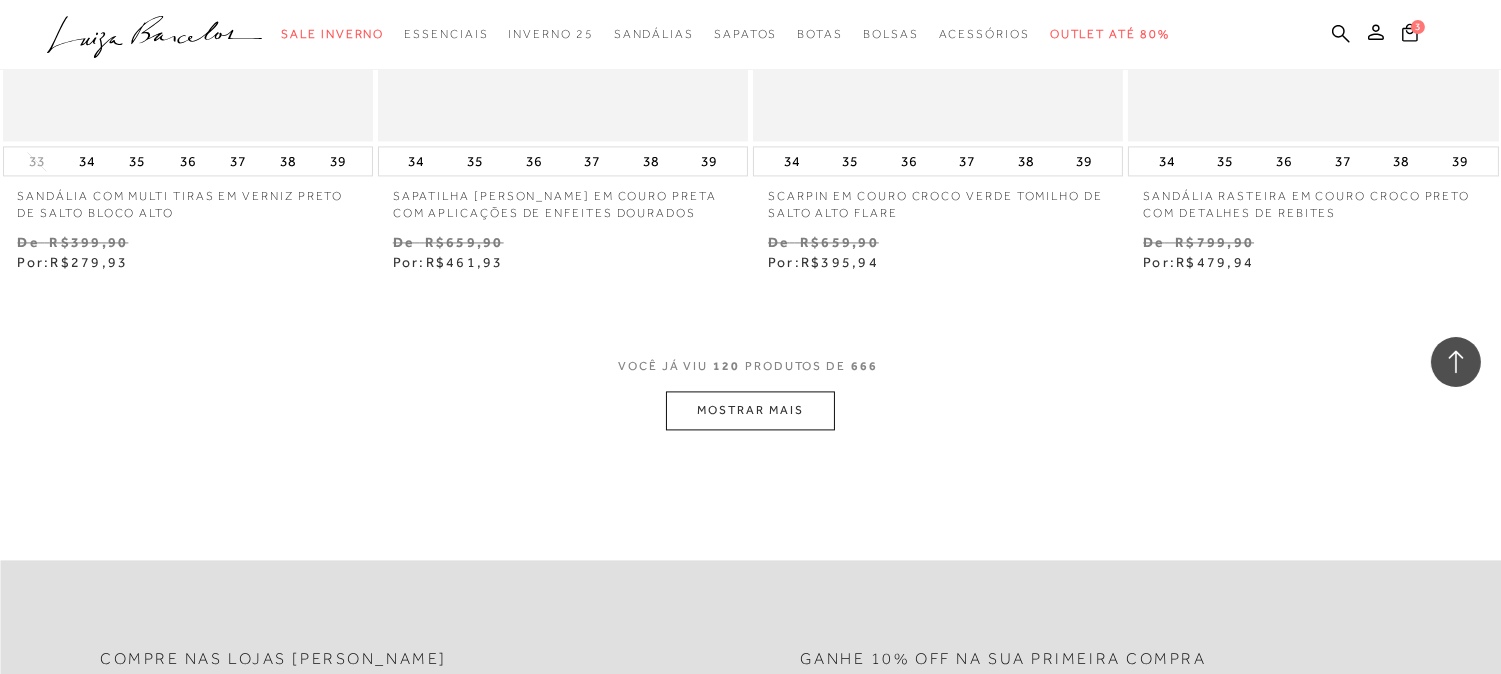 click on "MOSTRAR MAIS" at bounding box center [750, 410] 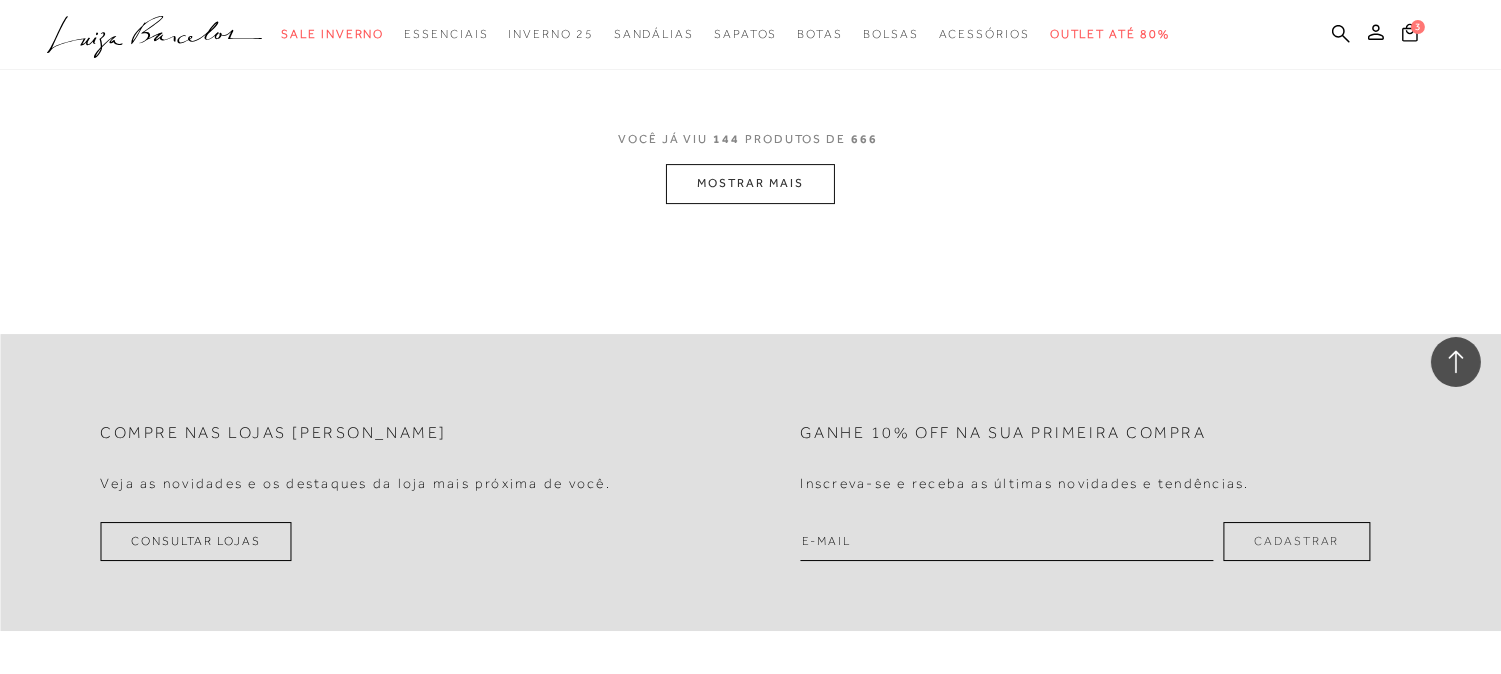 scroll, scrollTop: 25555, scrollLeft: 0, axis: vertical 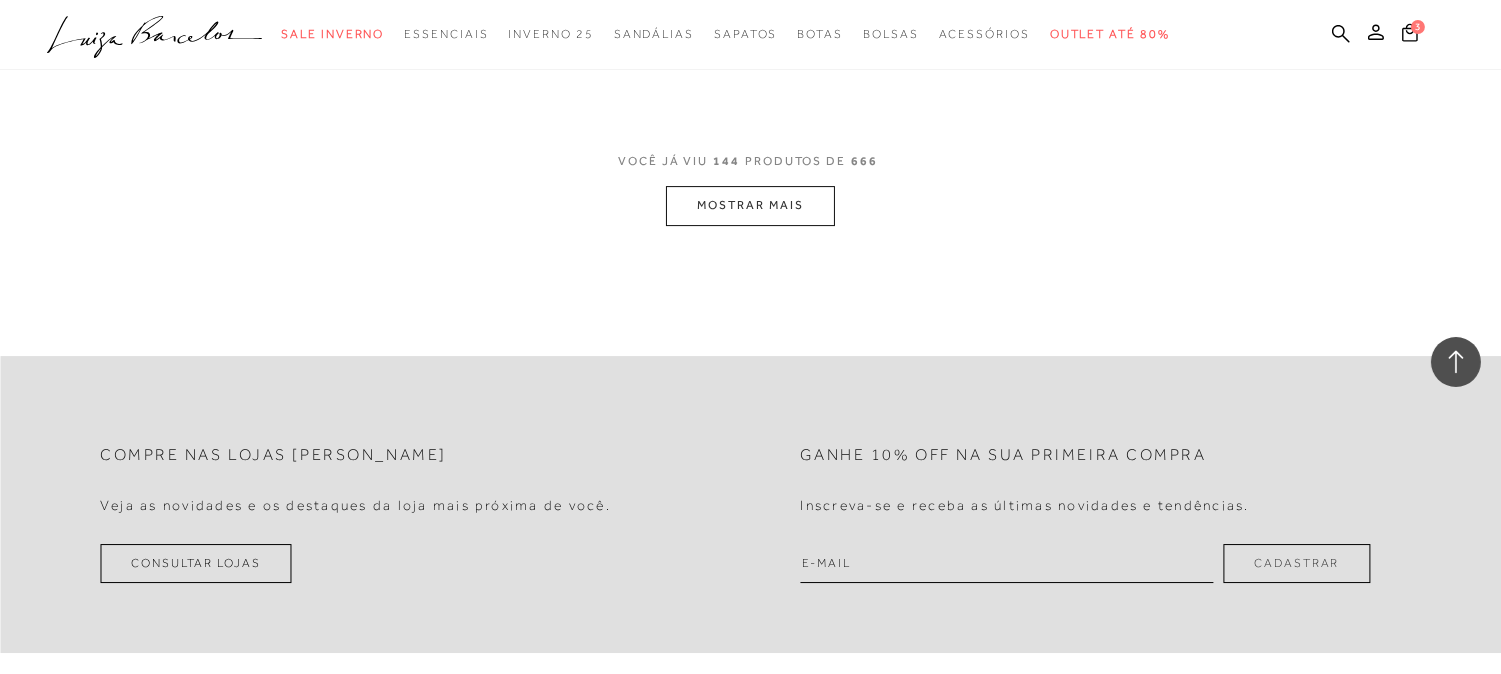 click on "VOCÊ JÁ VIU  144   PRODUTOS DE  666" at bounding box center [750, 168] 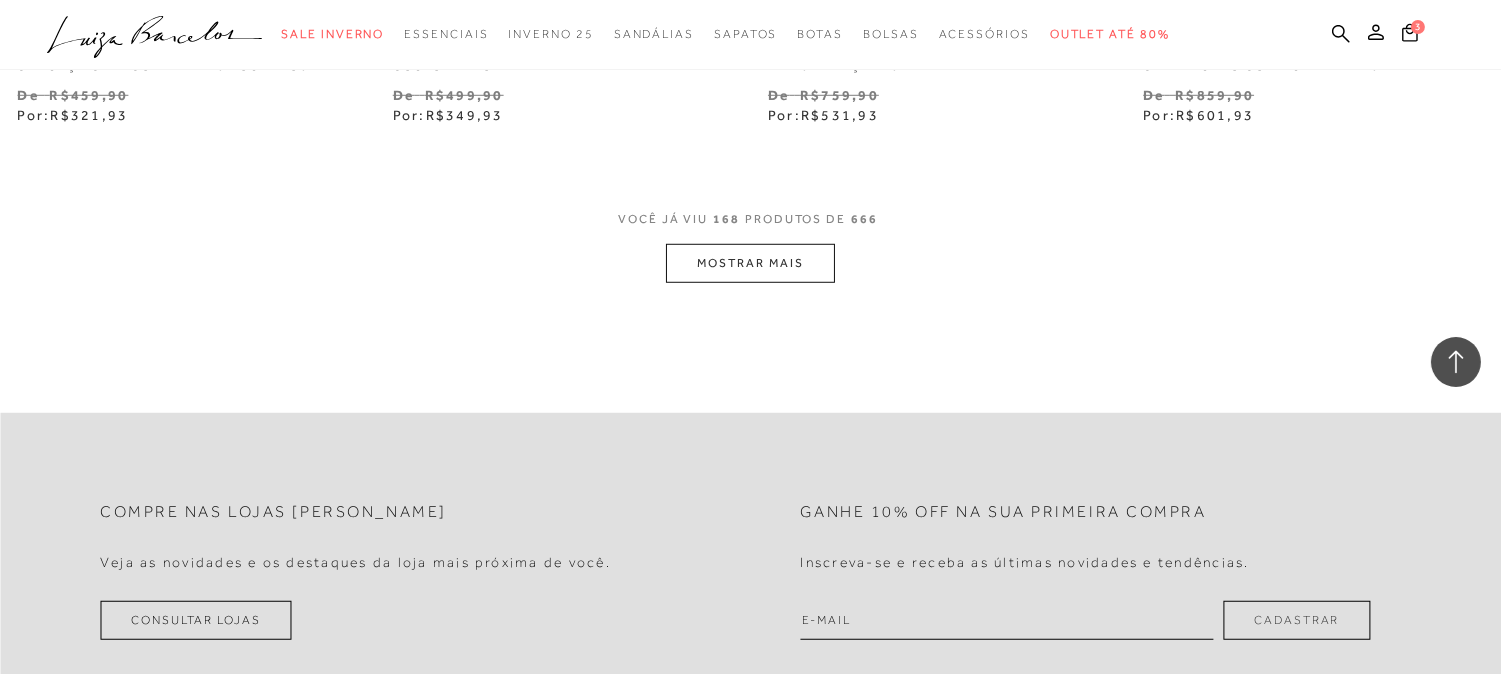 scroll, scrollTop: 29814, scrollLeft: 0, axis: vertical 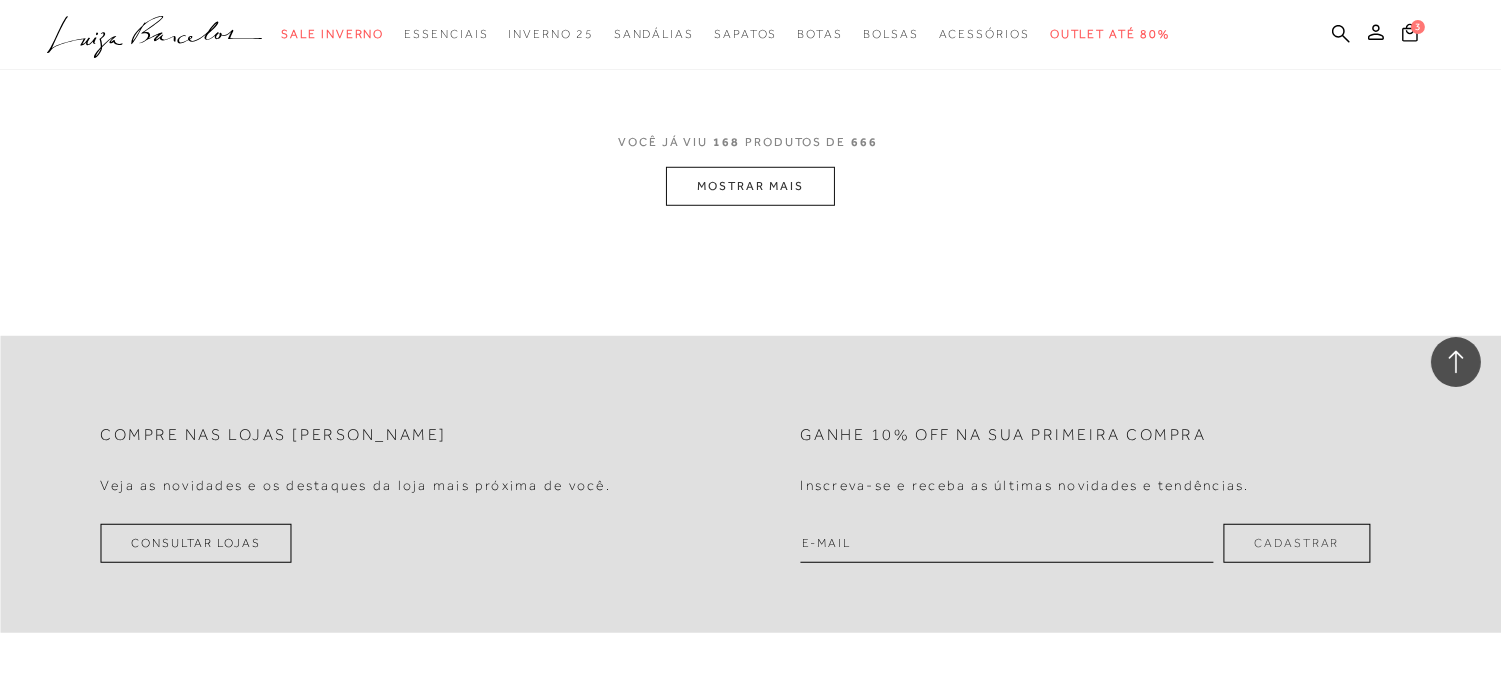 click on "MOSTRAR MAIS" at bounding box center (750, 186) 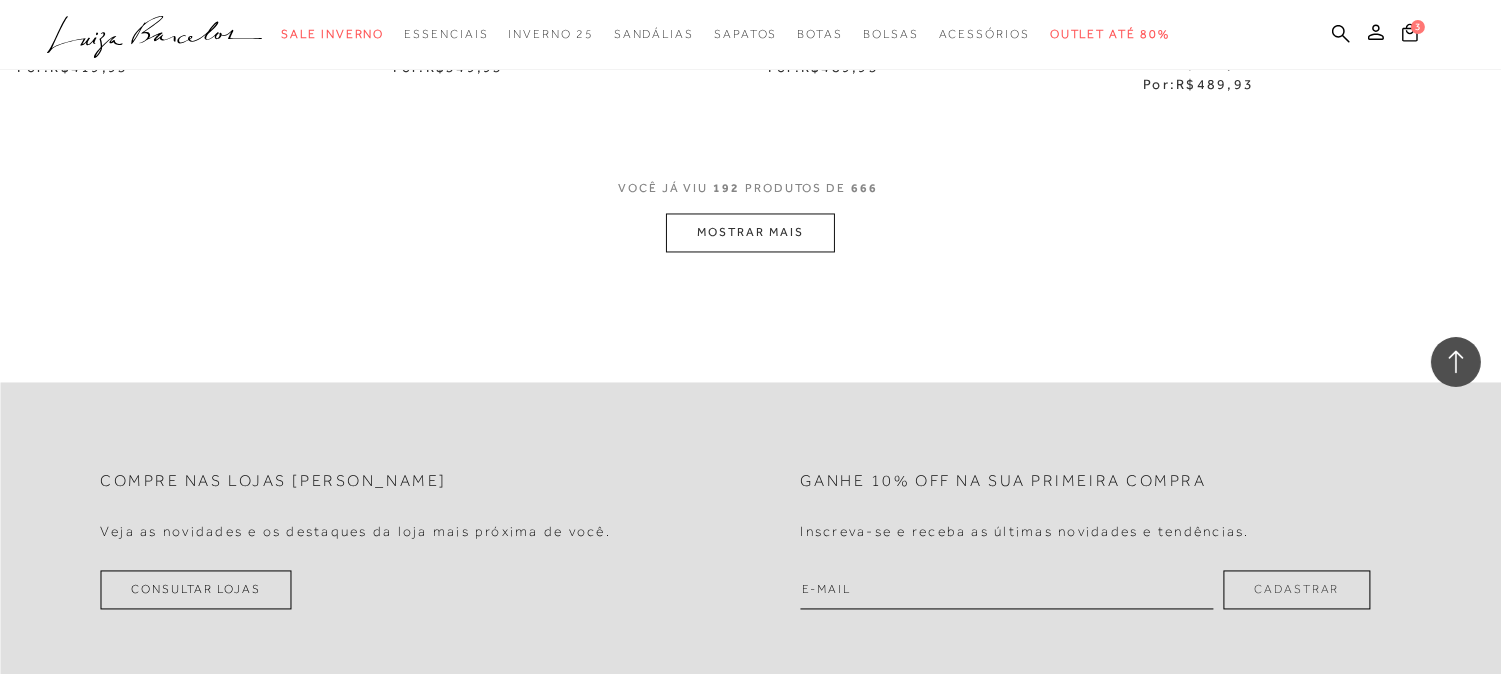 scroll, scrollTop: 33888, scrollLeft: 0, axis: vertical 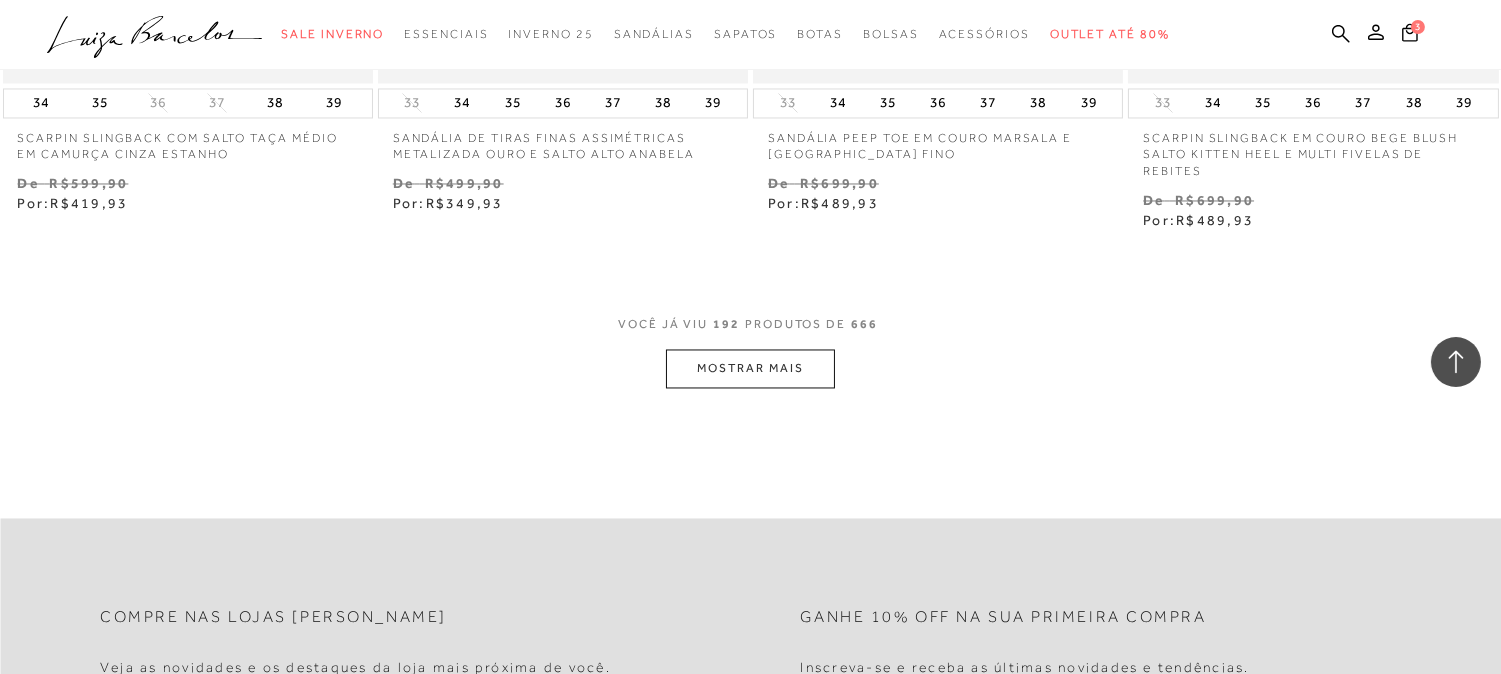 click on "MOSTRAR MAIS" at bounding box center [750, 368] 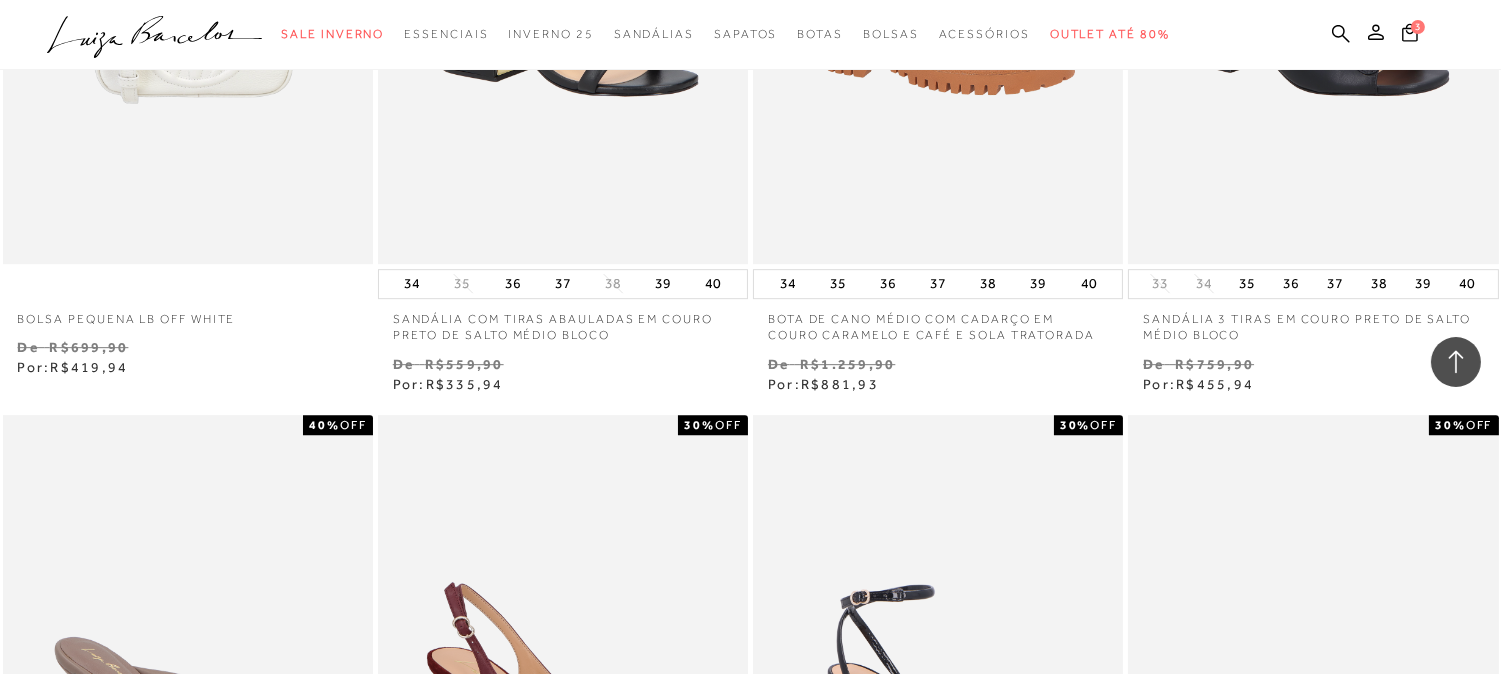 scroll, scrollTop: 37963, scrollLeft: 0, axis: vertical 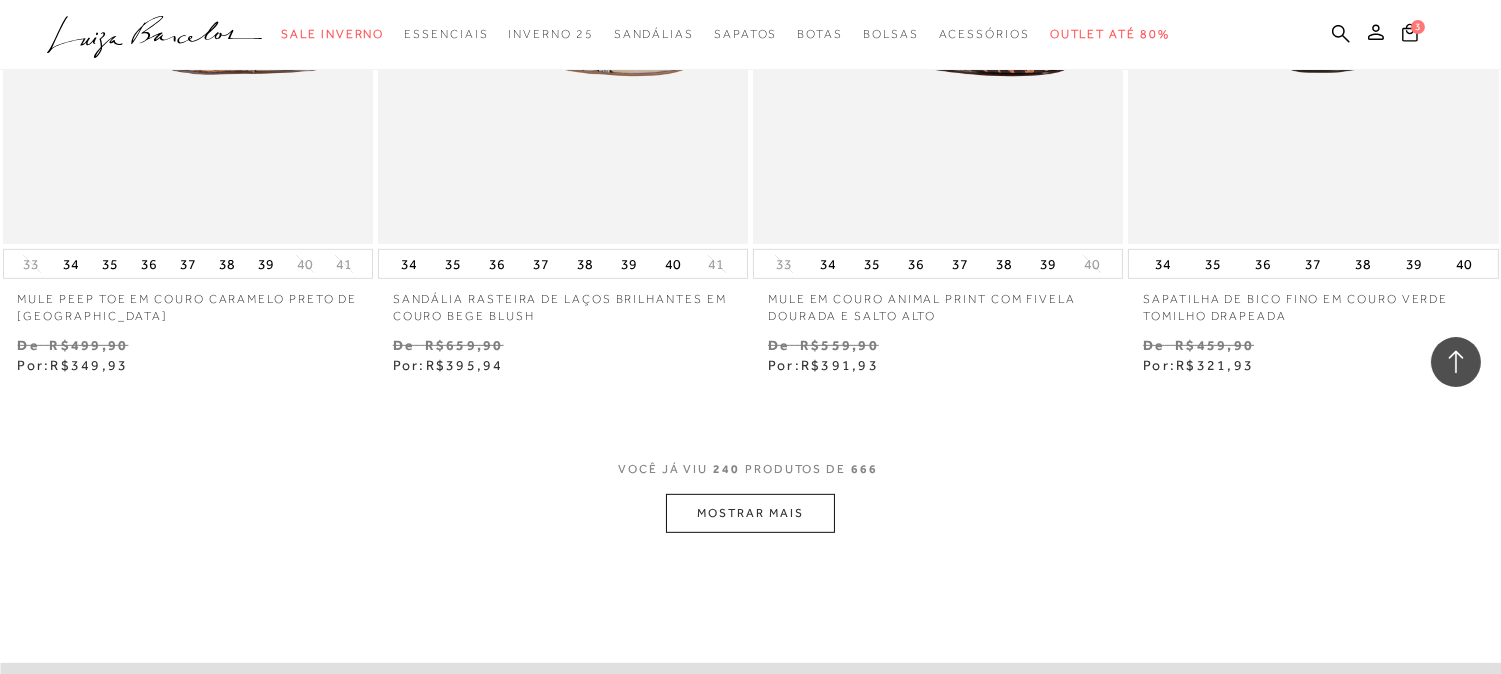 click on "MOSTRAR MAIS" at bounding box center [750, 513] 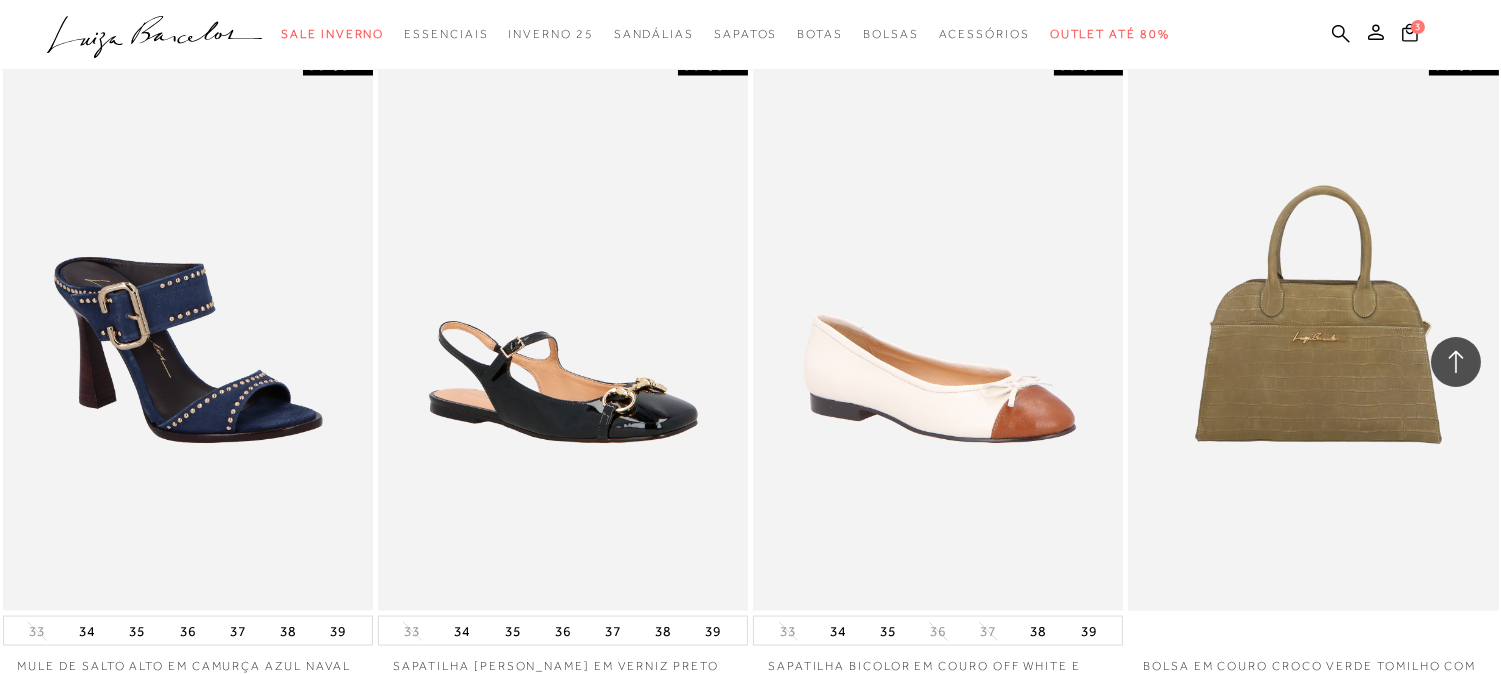 scroll, scrollTop: 46666, scrollLeft: 0, axis: vertical 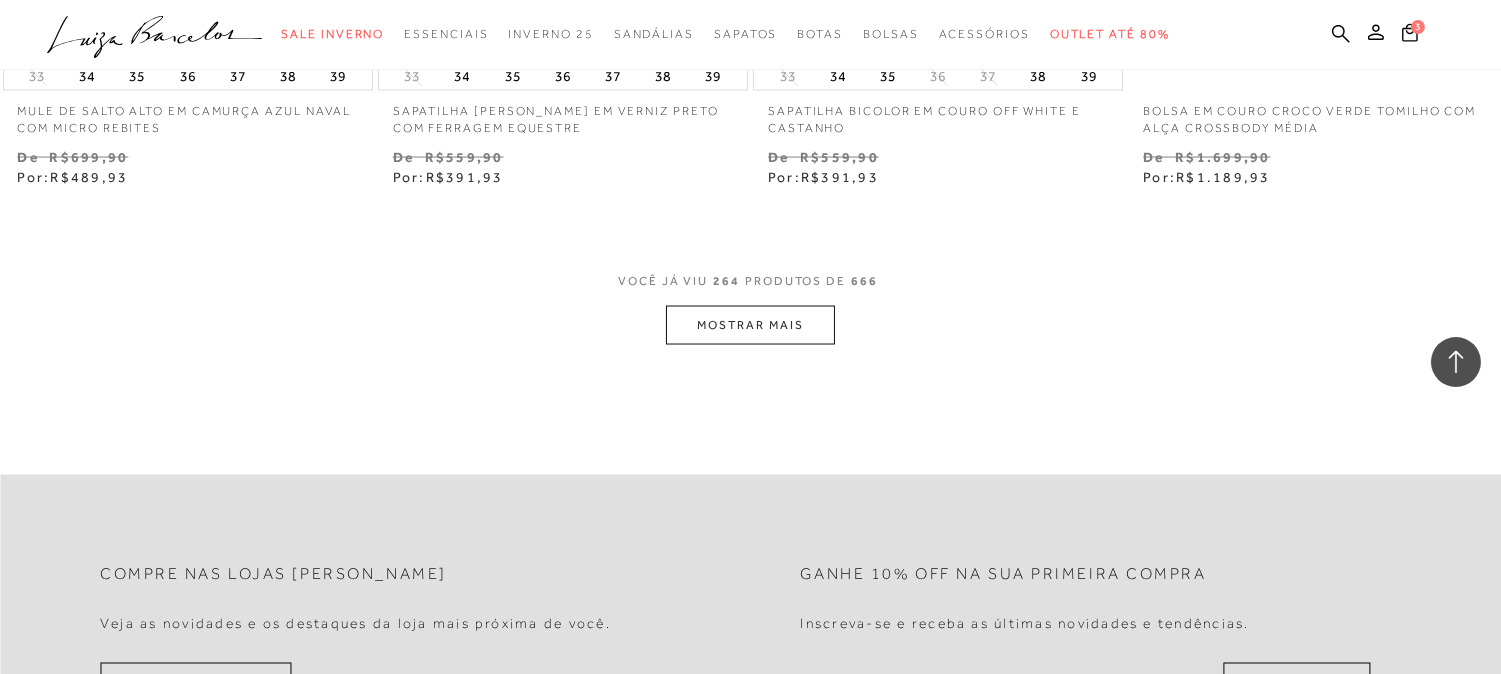 click on "MOSTRAR MAIS" at bounding box center [750, 325] 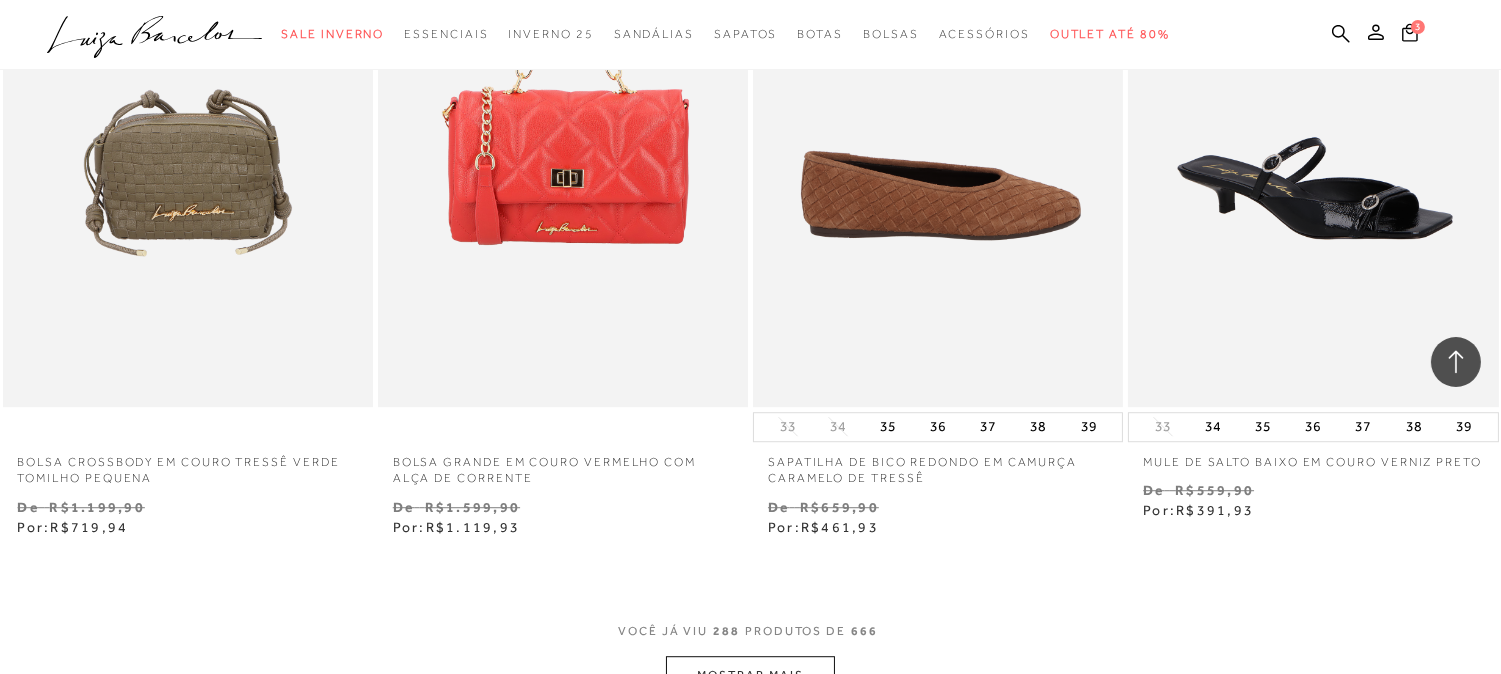 scroll, scrollTop: 50741, scrollLeft: 0, axis: vertical 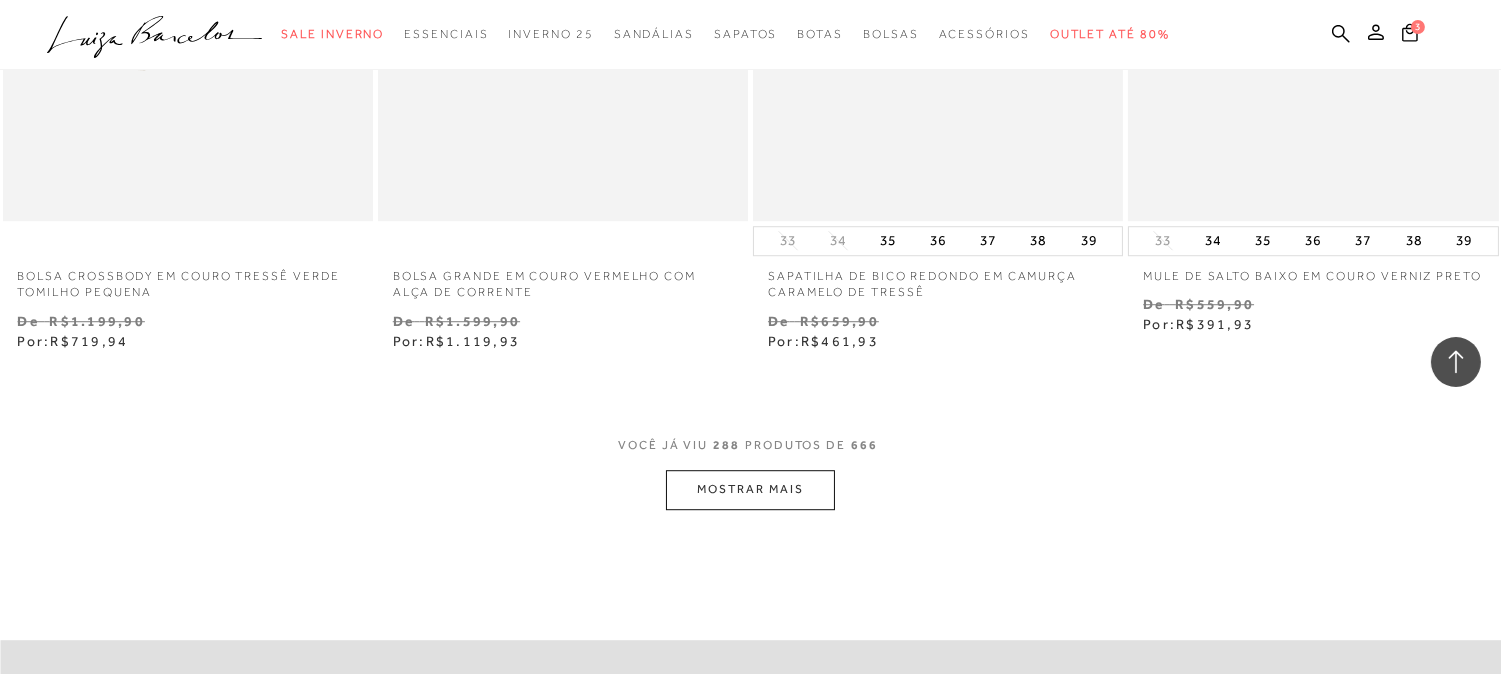 click on "MOSTRAR MAIS" at bounding box center [750, 489] 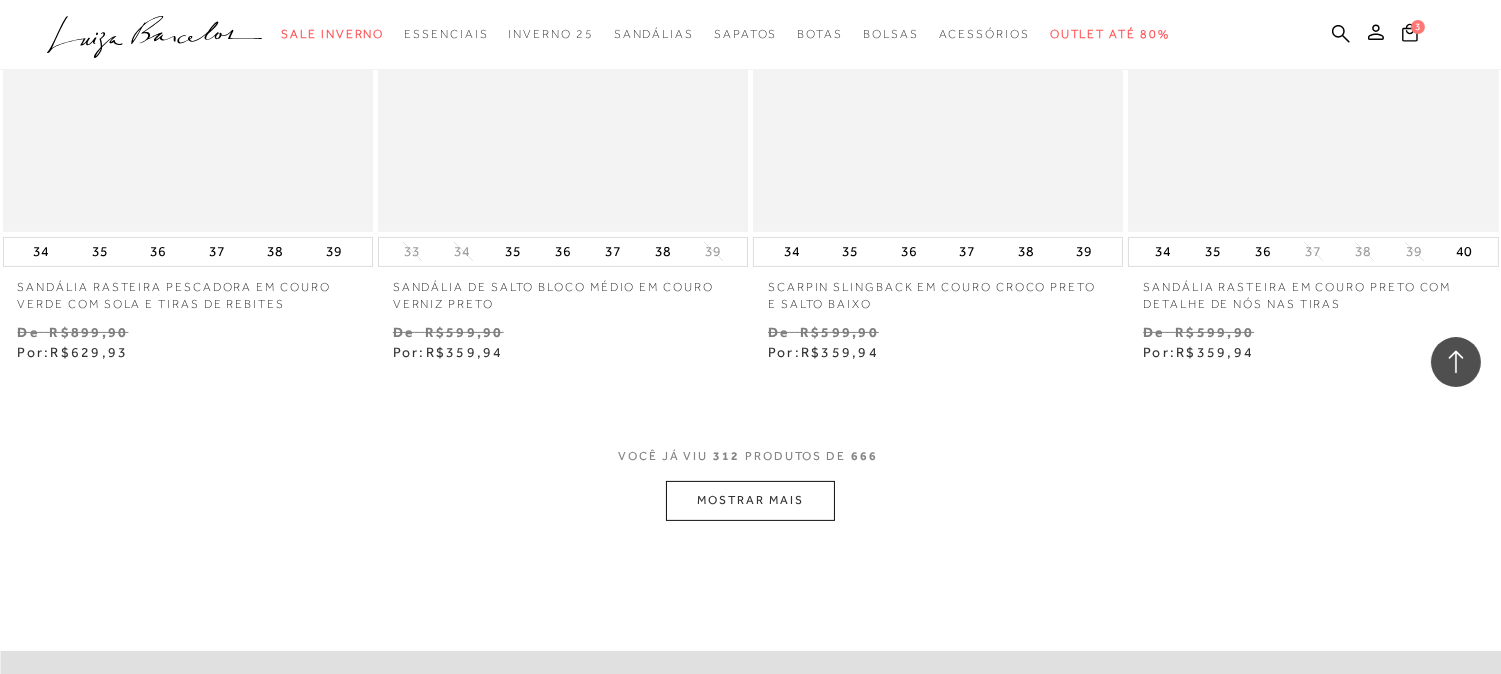 scroll, scrollTop: 55185, scrollLeft: 0, axis: vertical 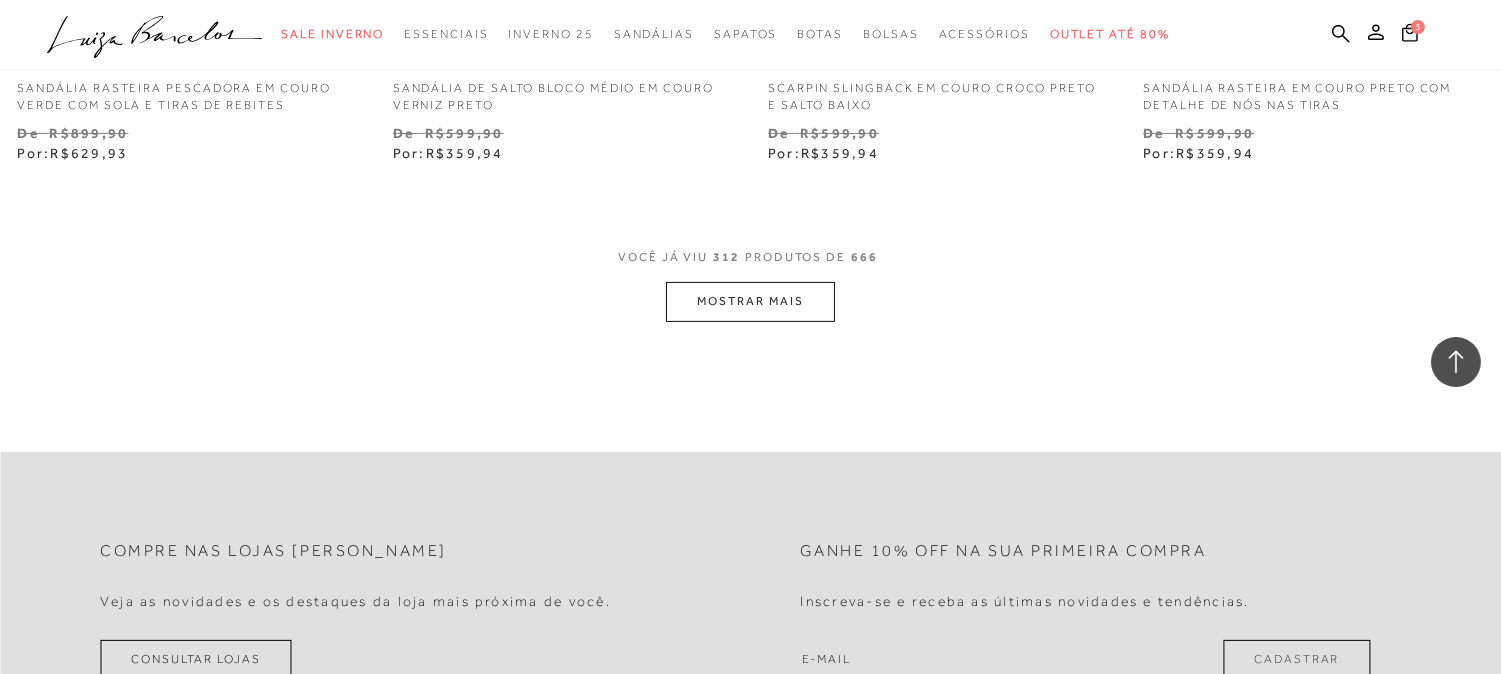 click on "MOSTRAR MAIS" at bounding box center [750, 301] 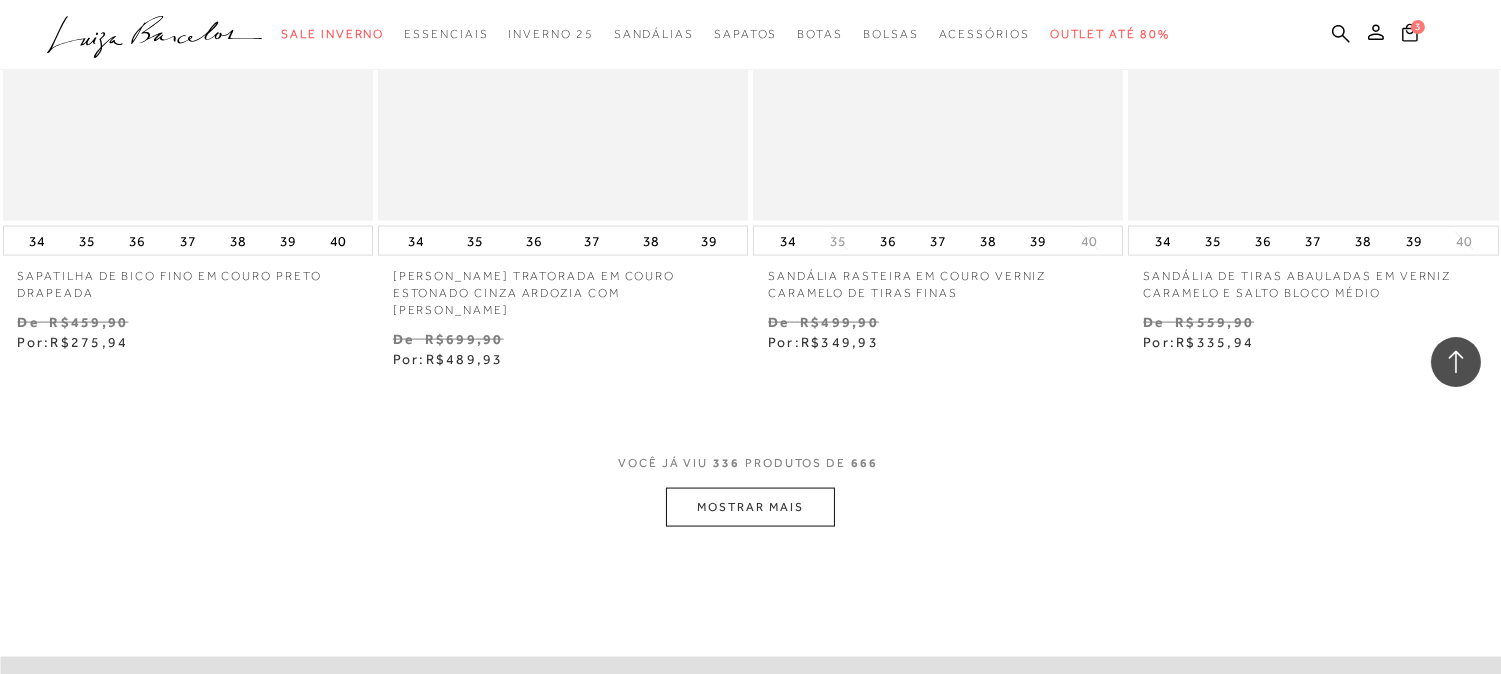 scroll, scrollTop: 59444, scrollLeft: 0, axis: vertical 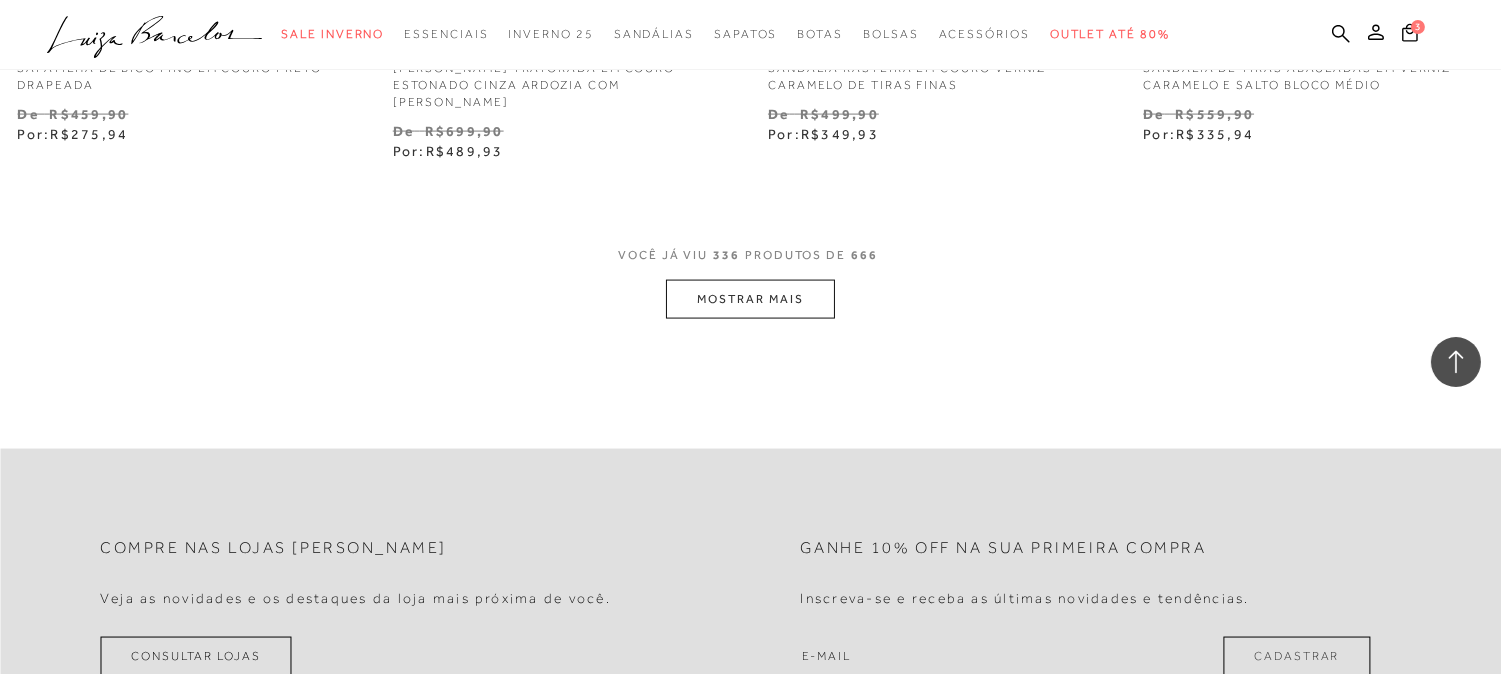 click on "MOSTRAR MAIS" at bounding box center (750, 299) 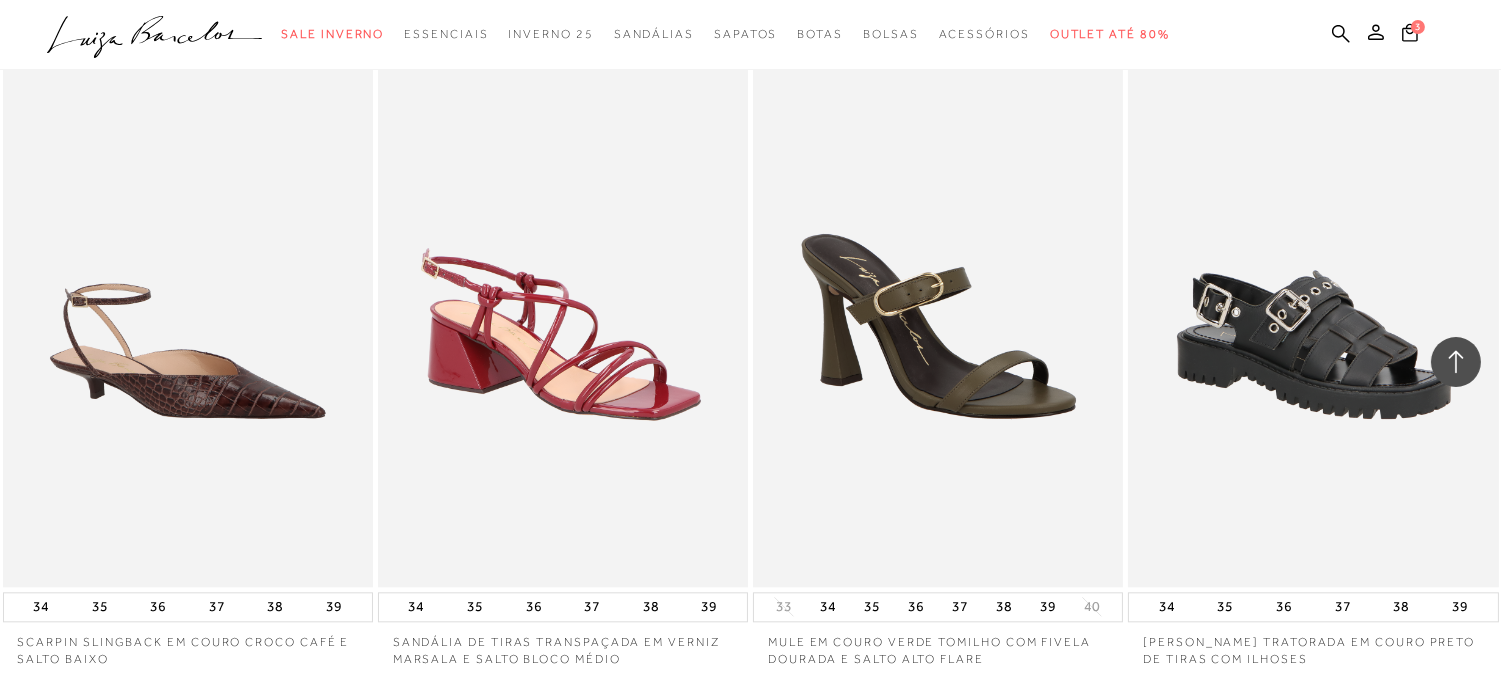 scroll, scrollTop: 63703, scrollLeft: 0, axis: vertical 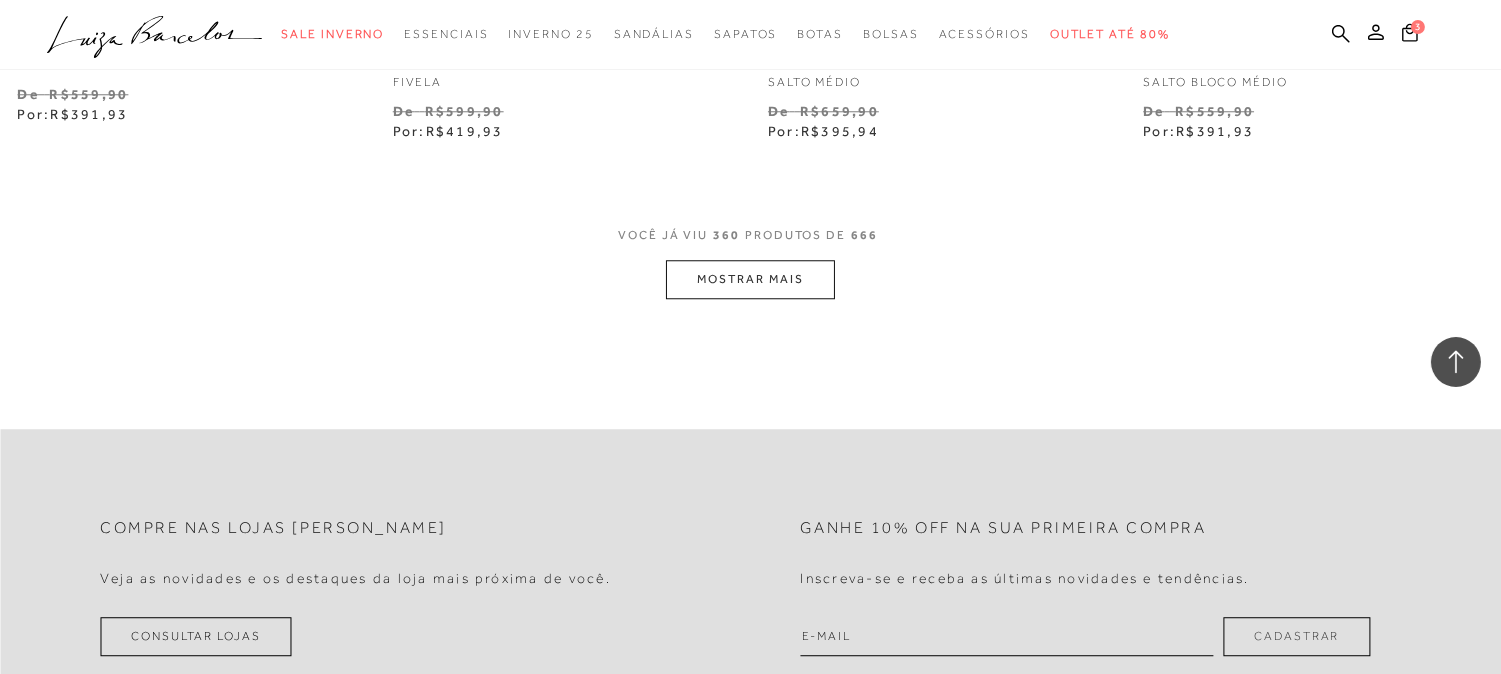 click on "MOSTRAR MAIS" at bounding box center [750, 279] 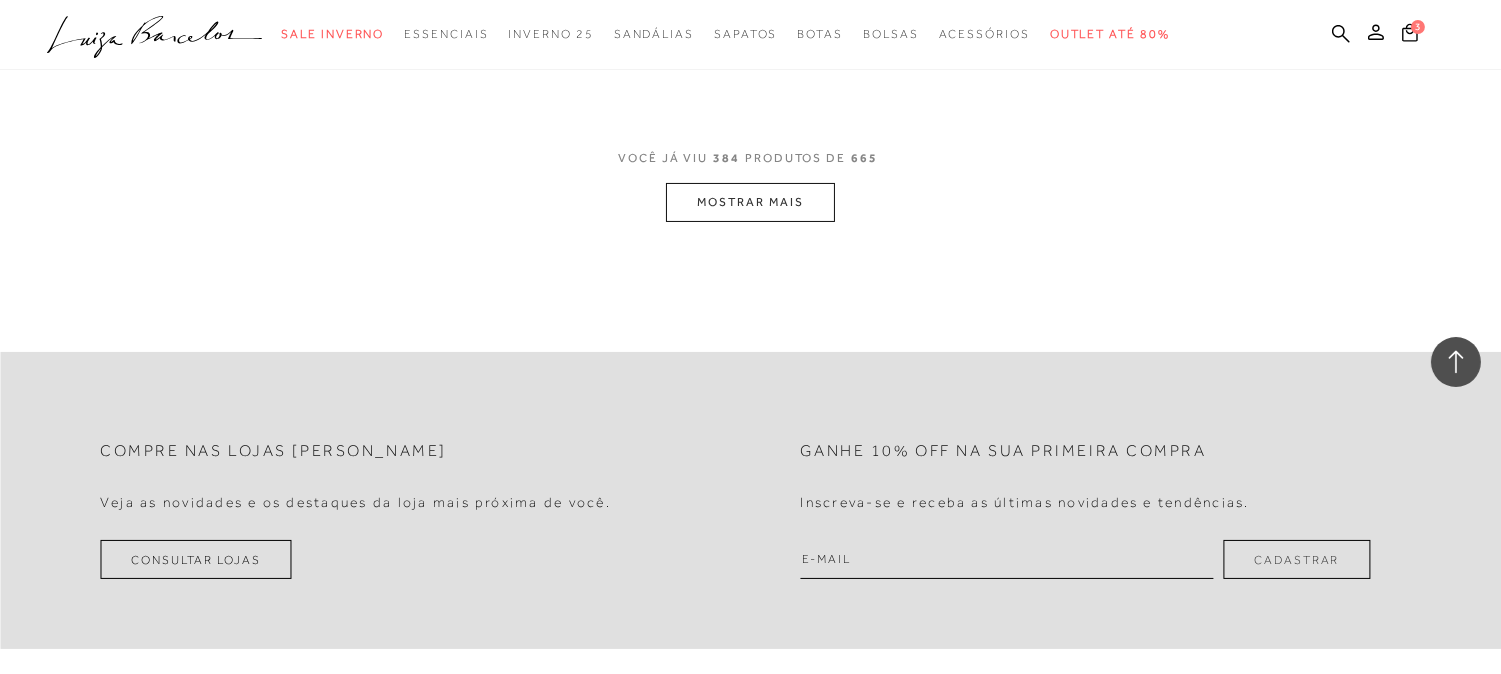 scroll, scrollTop: 67963, scrollLeft: 0, axis: vertical 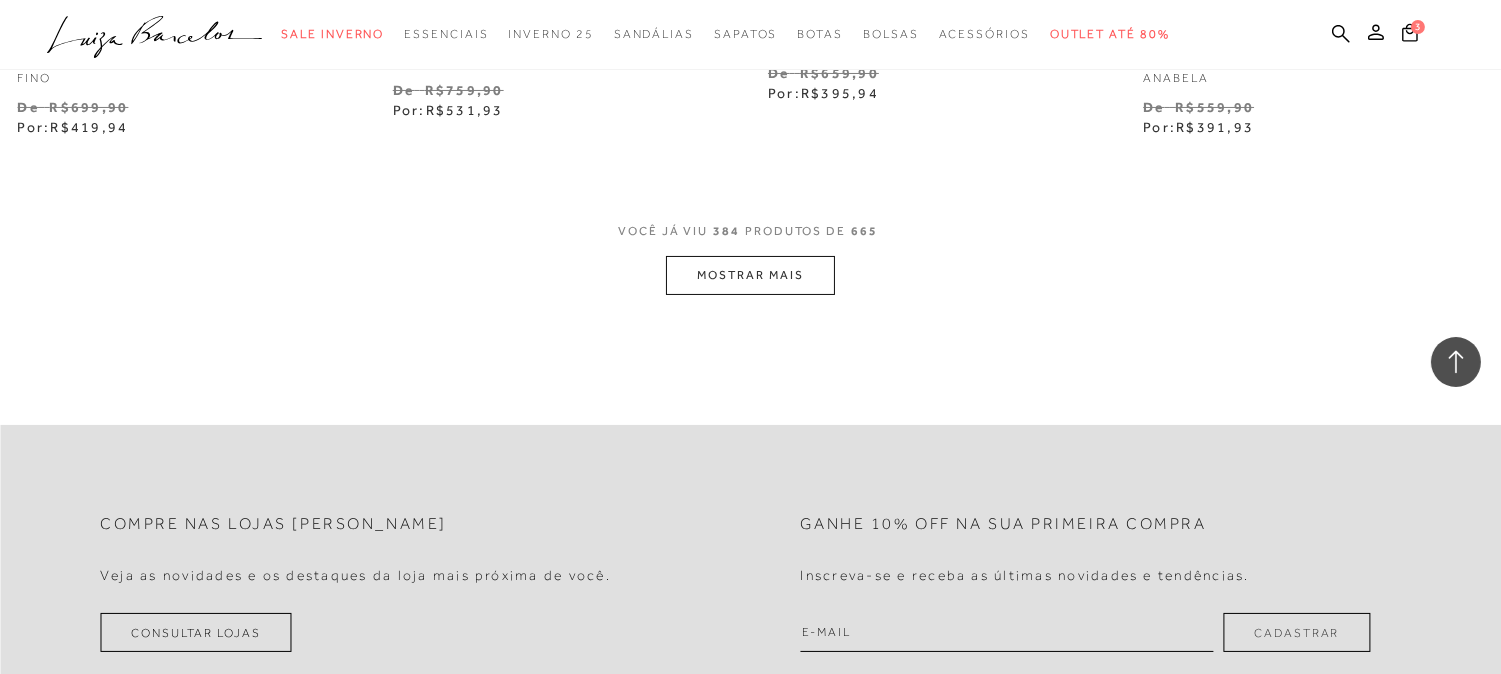 click on "MOSTRAR MAIS" at bounding box center [750, 275] 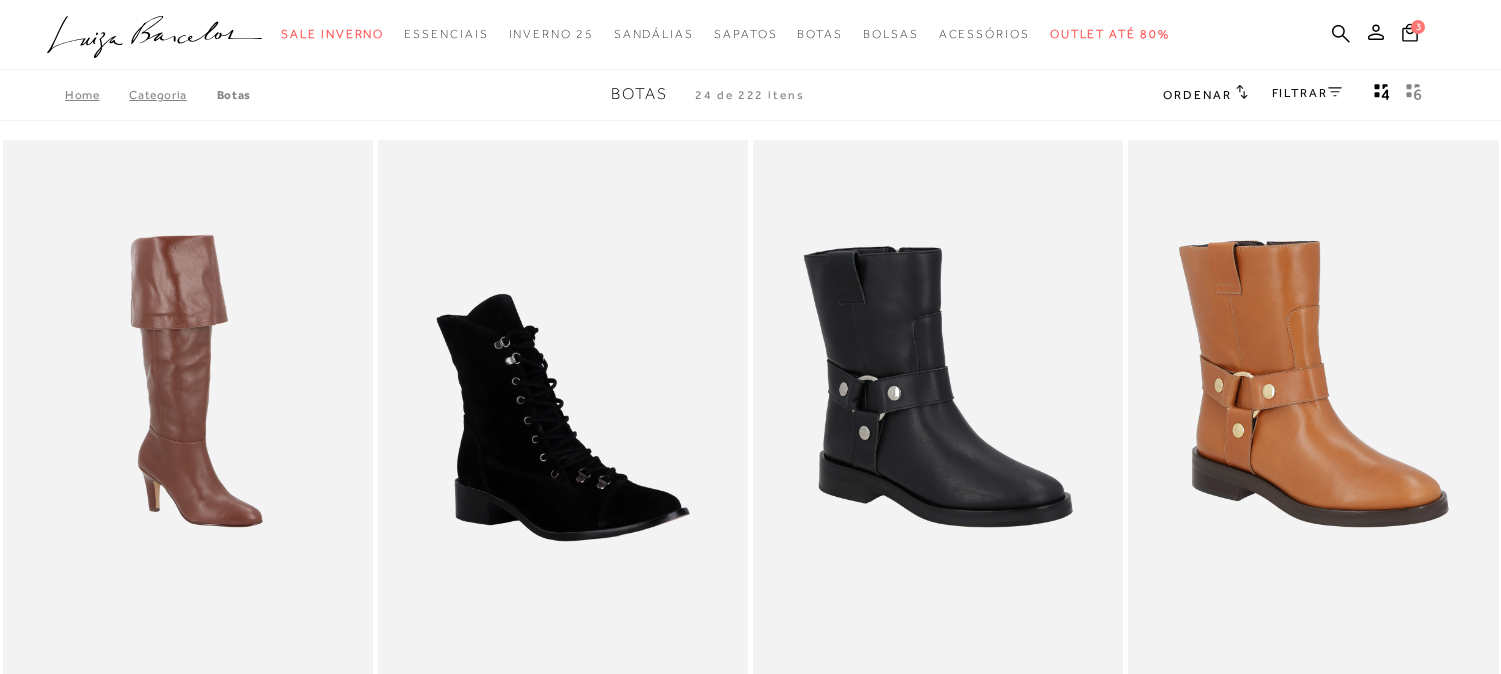 scroll, scrollTop: 0, scrollLeft: 0, axis: both 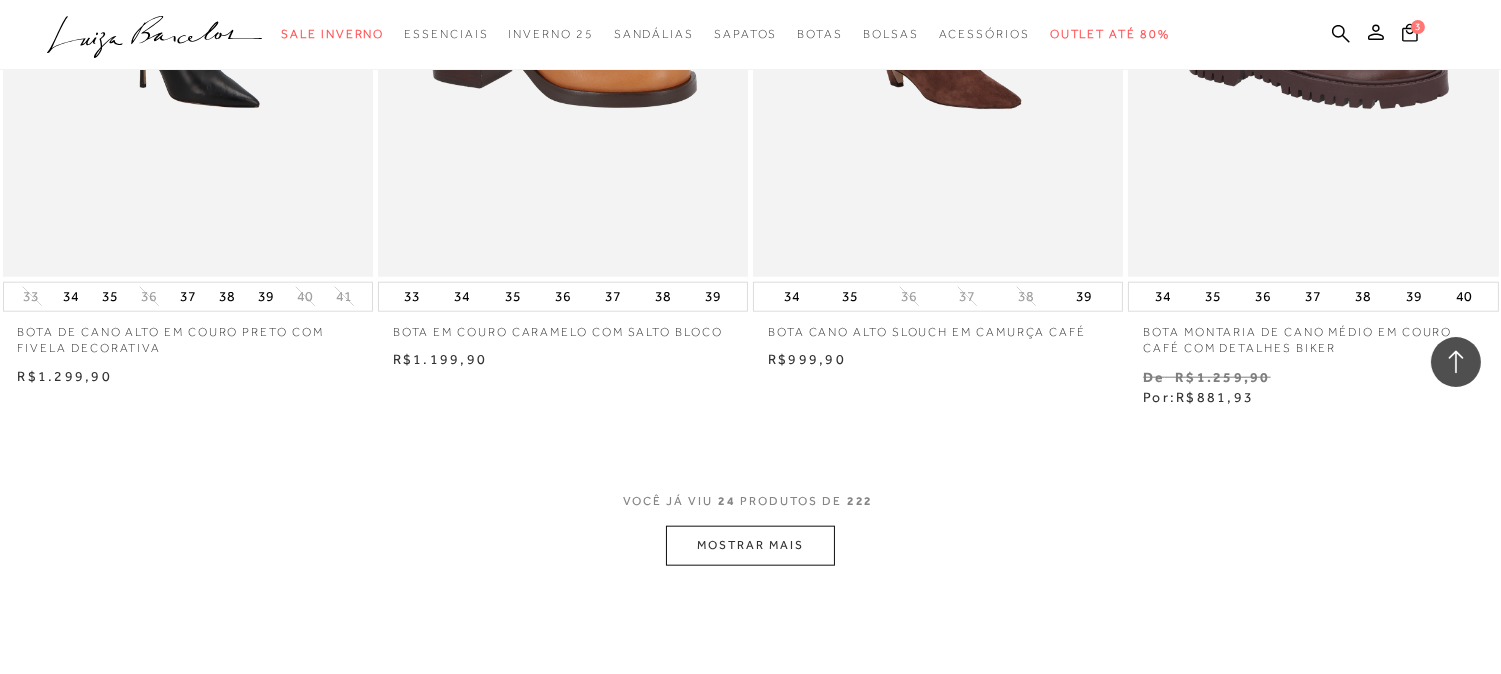 click on "MOSTRAR MAIS" at bounding box center [750, 545] 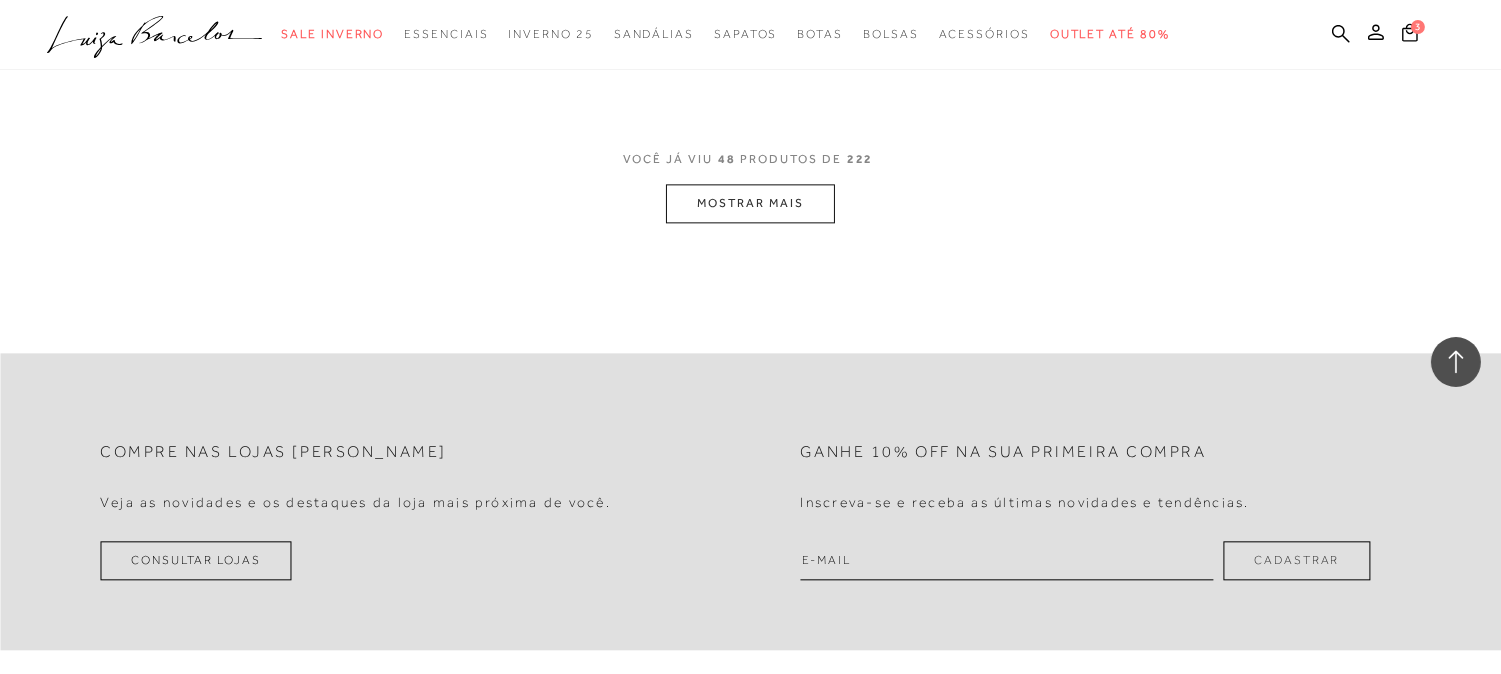 scroll, scrollTop: 8333, scrollLeft: 0, axis: vertical 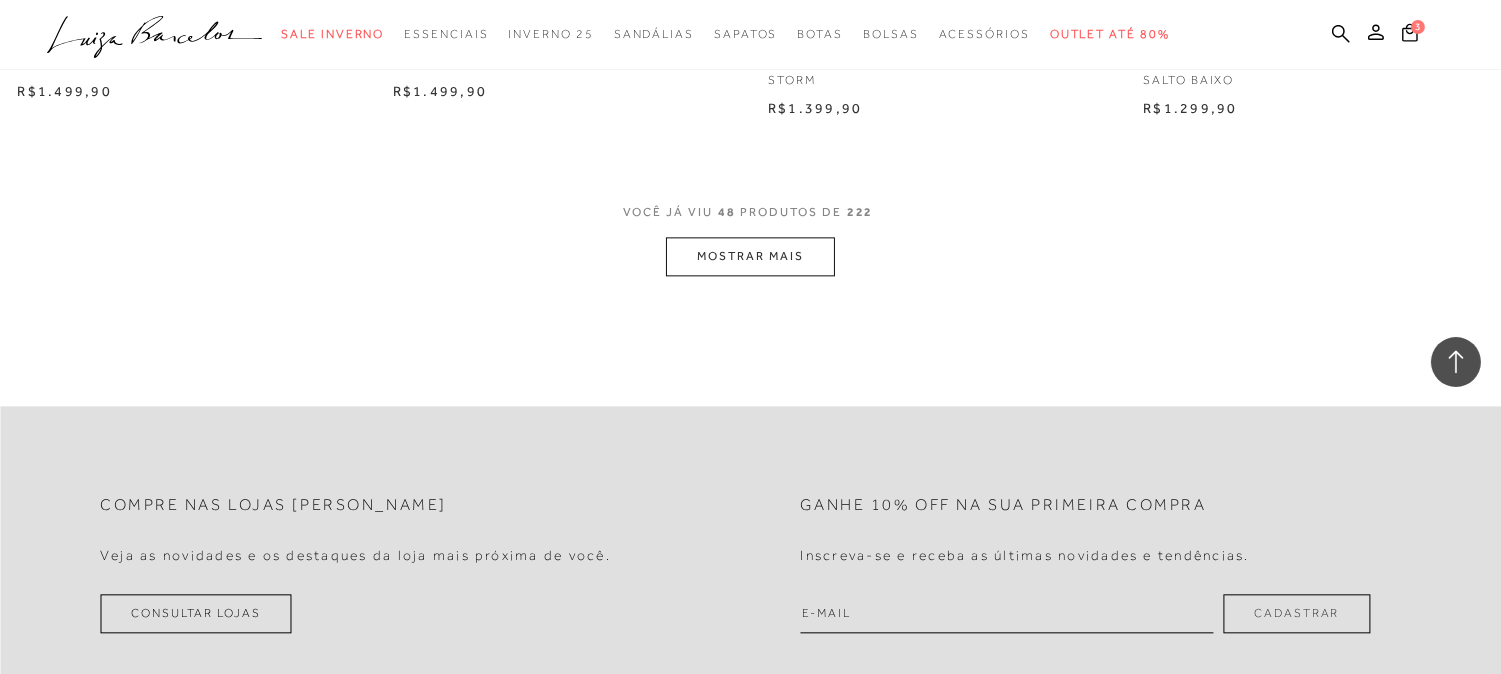 click on "MOSTRAR MAIS" at bounding box center [750, 256] 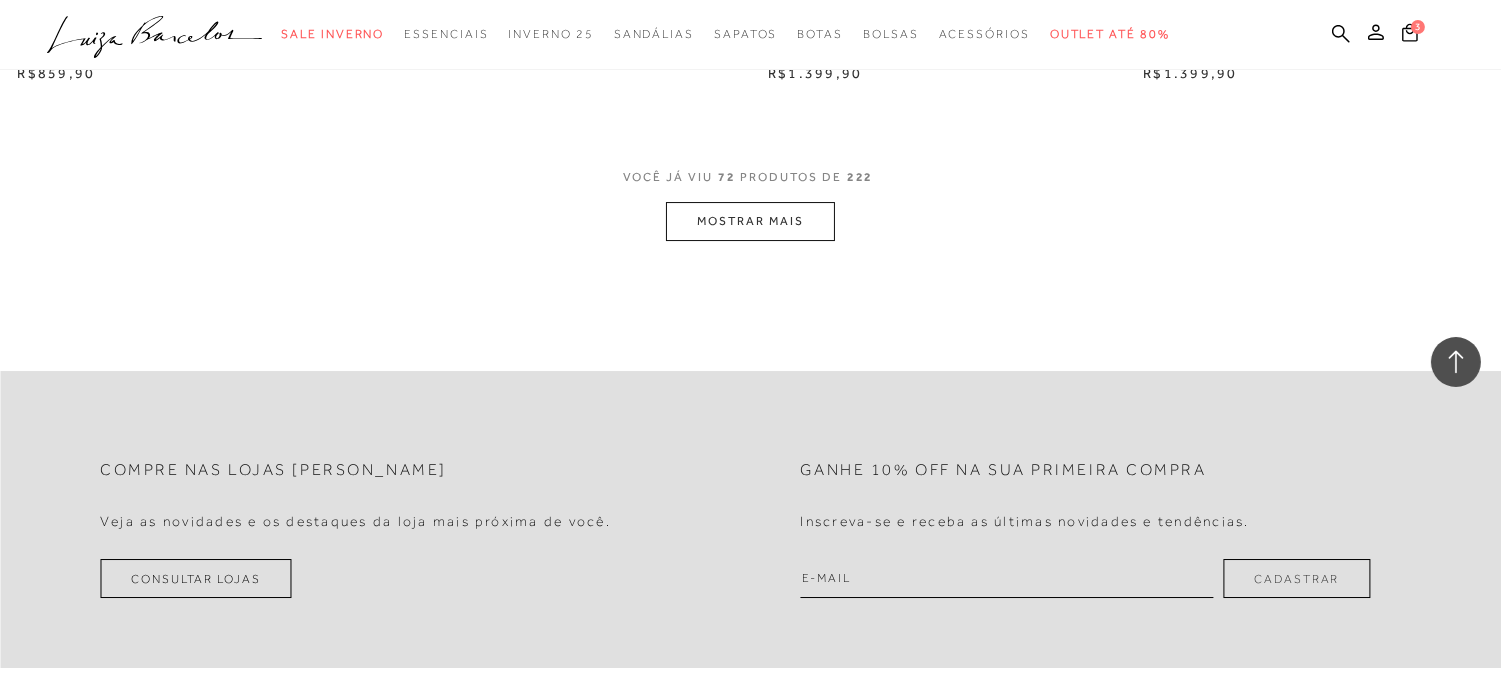 scroll, scrollTop: 12592, scrollLeft: 0, axis: vertical 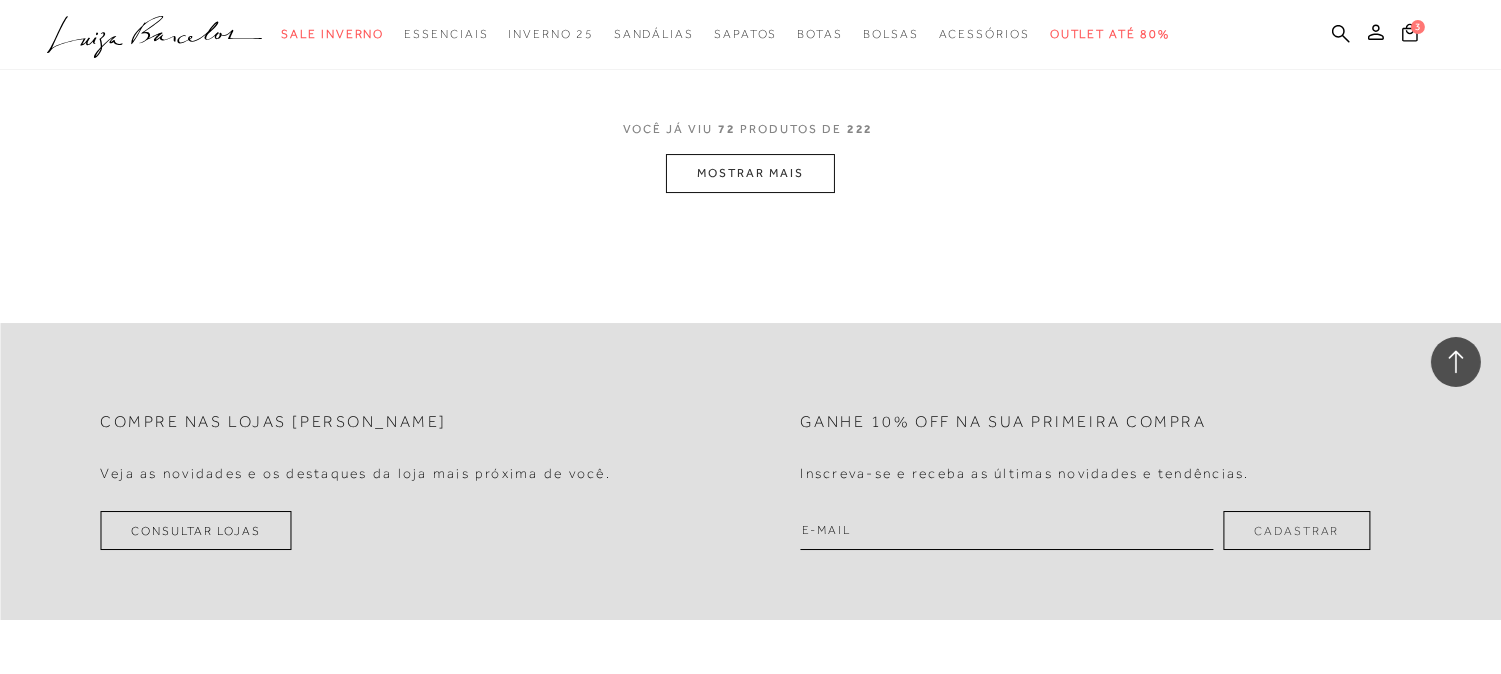 click on "MOSTRAR MAIS" at bounding box center [750, 173] 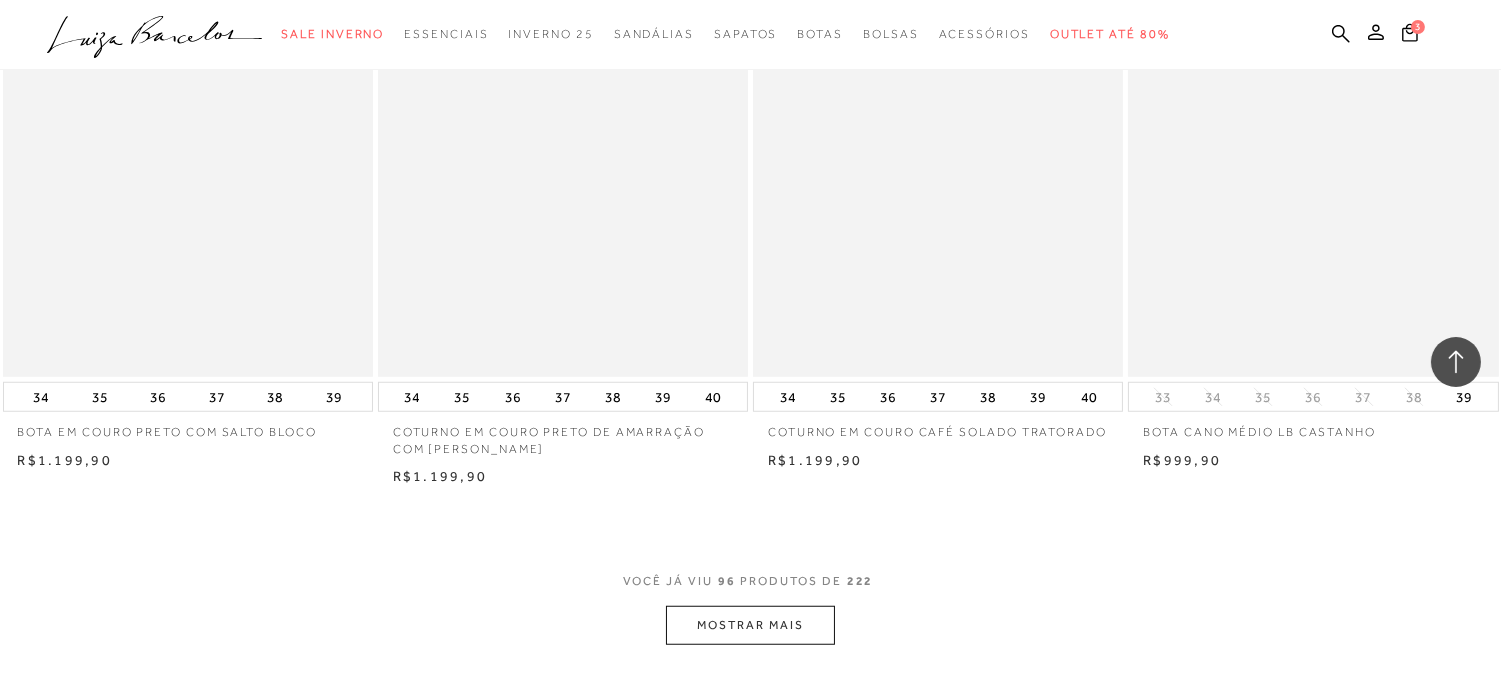 scroll, scrollTop: 16481, scrollLeft: 0, axis: vertical 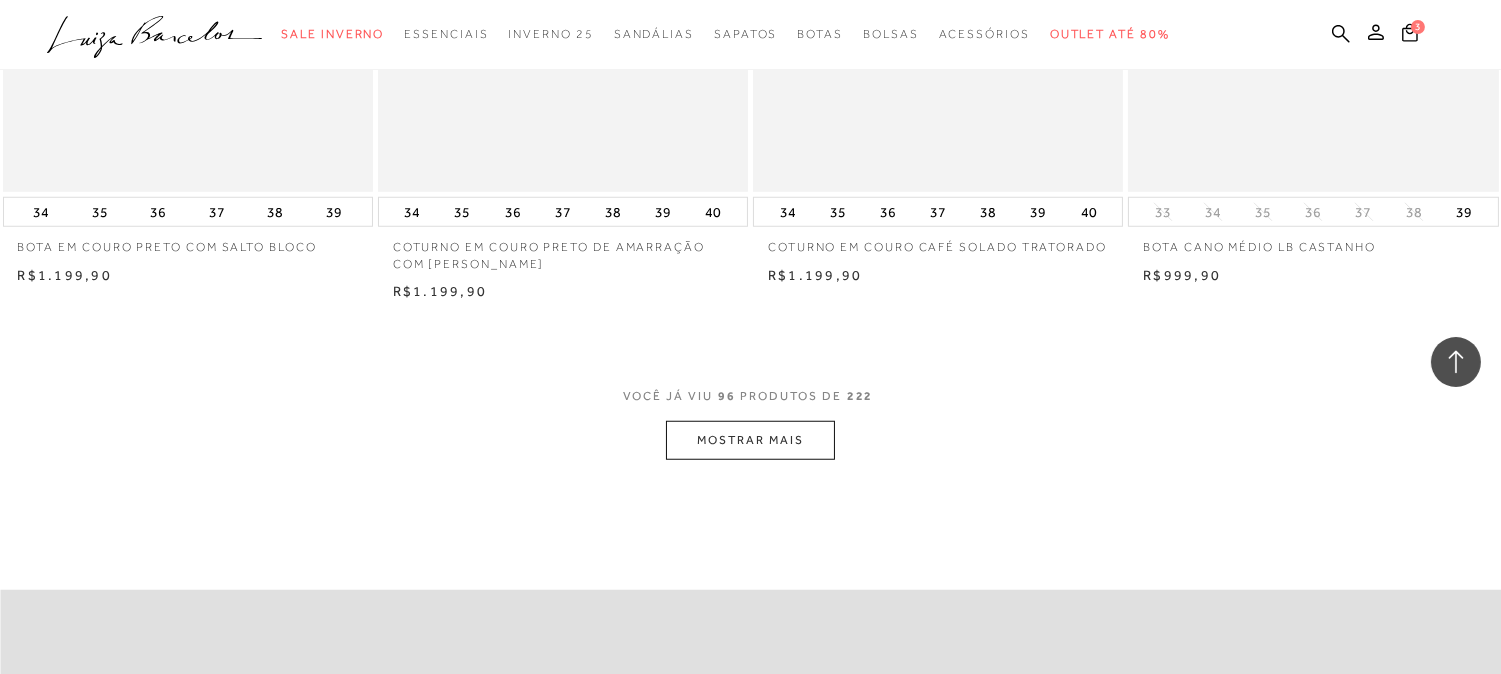 drag, startPoint x: 700, startPoint y: 482, endPoint x: 702, endPoint y: 455, distance: 27.073973 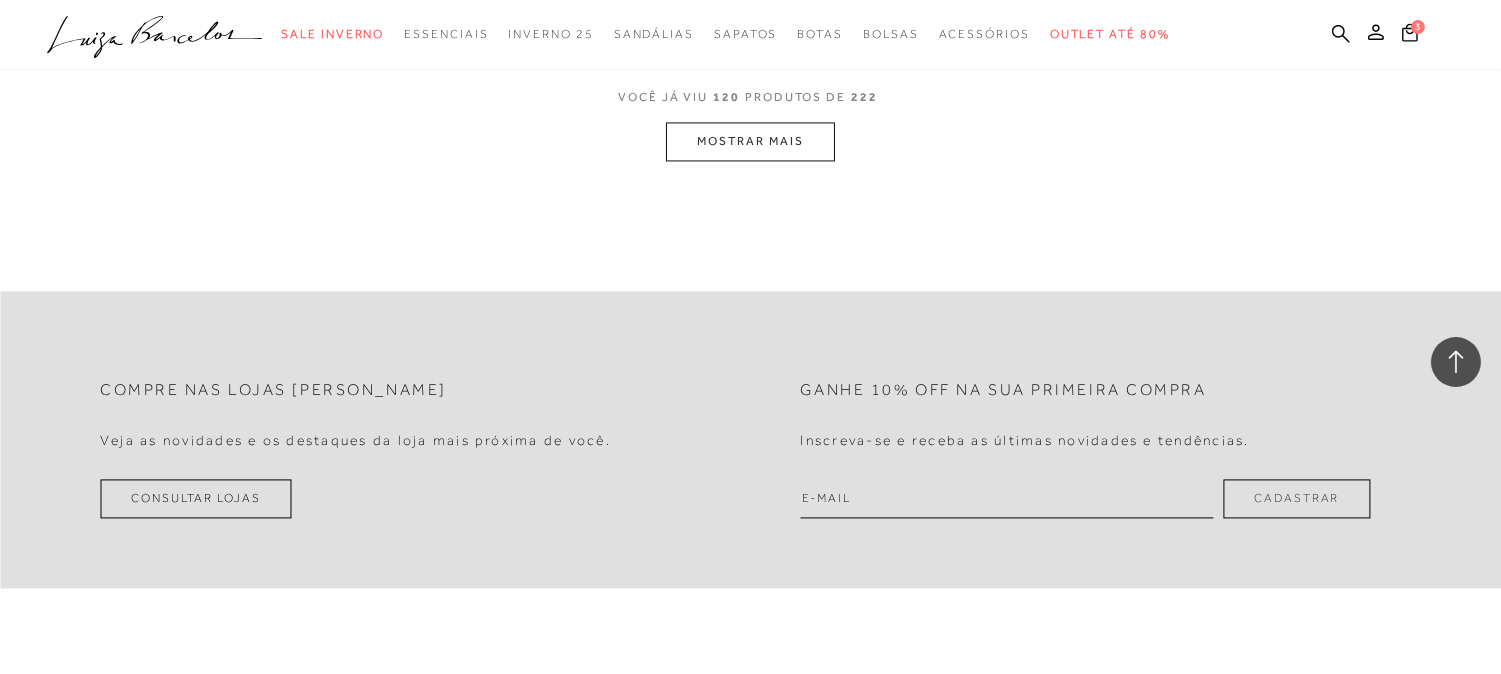 scroll, scrollTop: 20925, scrollLeft: 0, axis: vertical 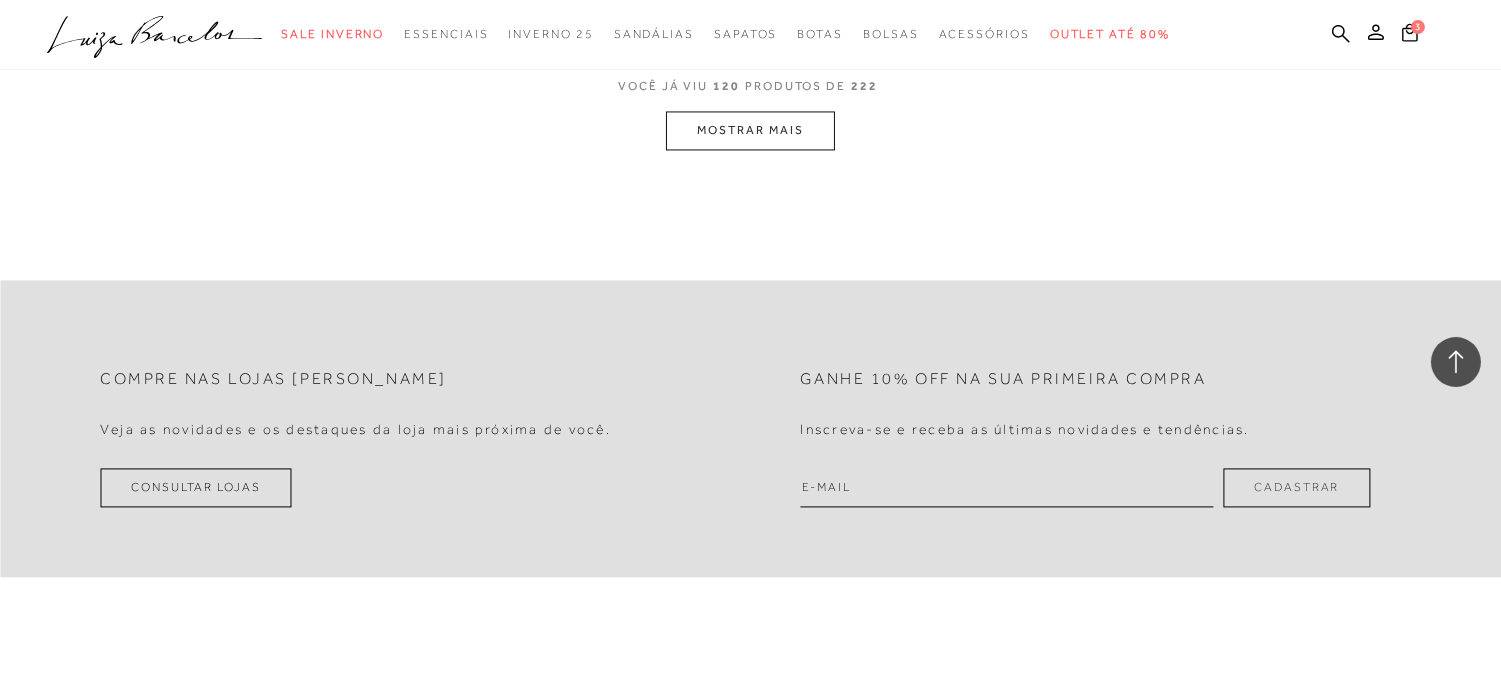 click on "MOSTRAR MAIS" at bounding box center [750, 130] 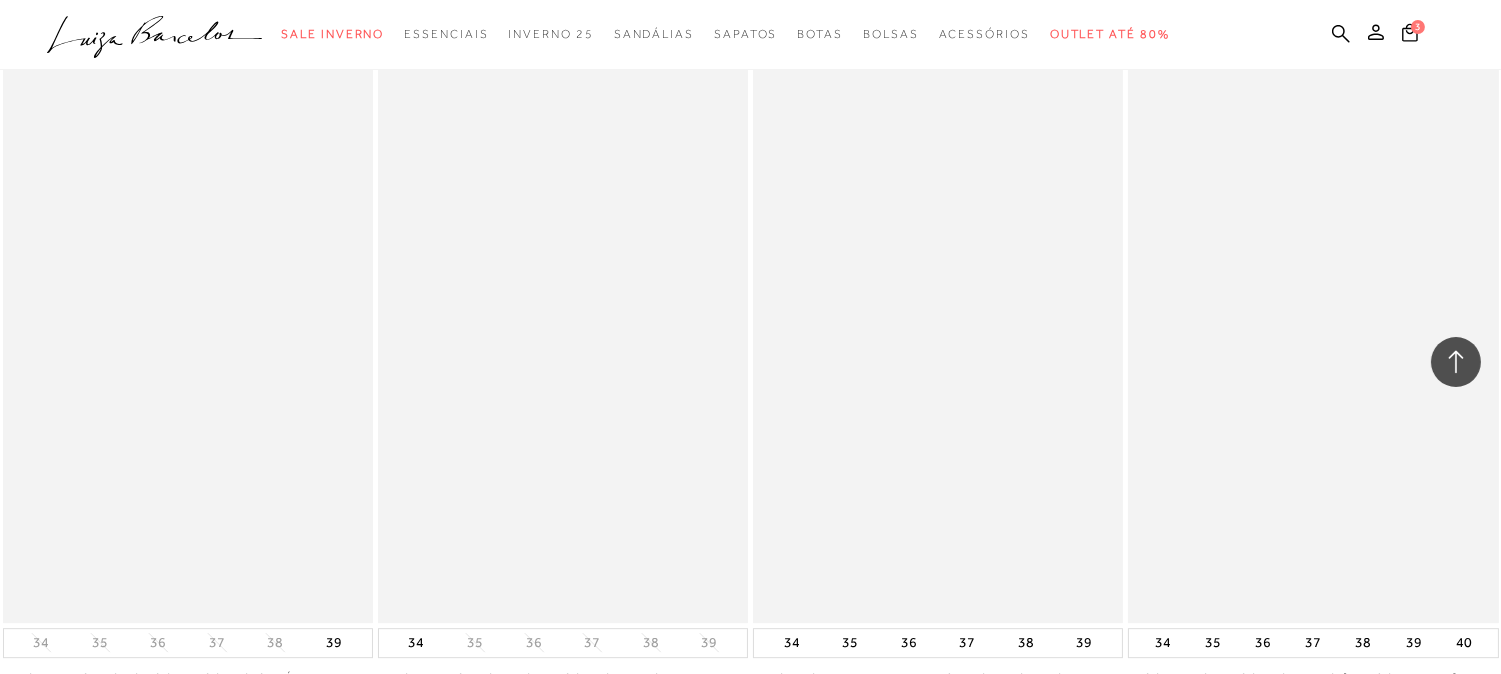 scroll, scrollTop: 24668, scrollLeft: 0, axis: vertical 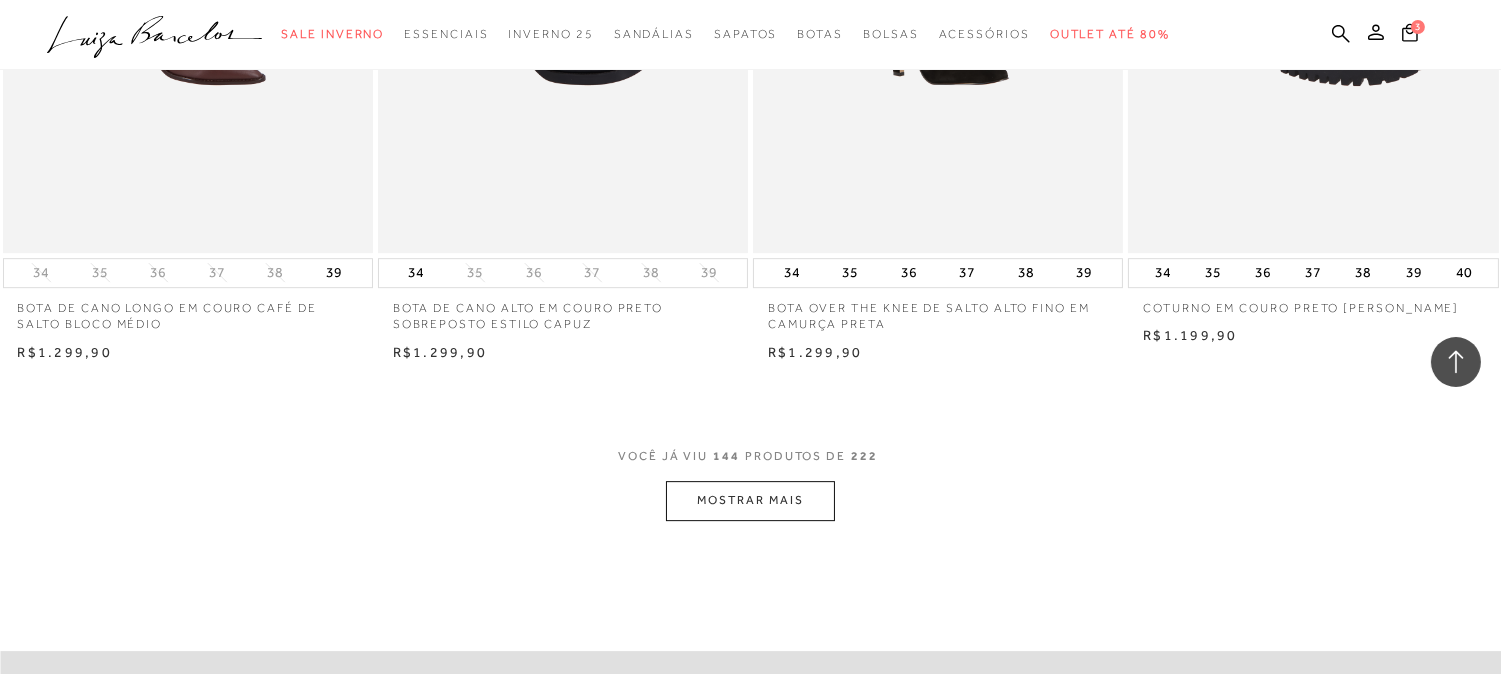 click on "MOSTRAR MAIS" at bounding box center [750, 500] 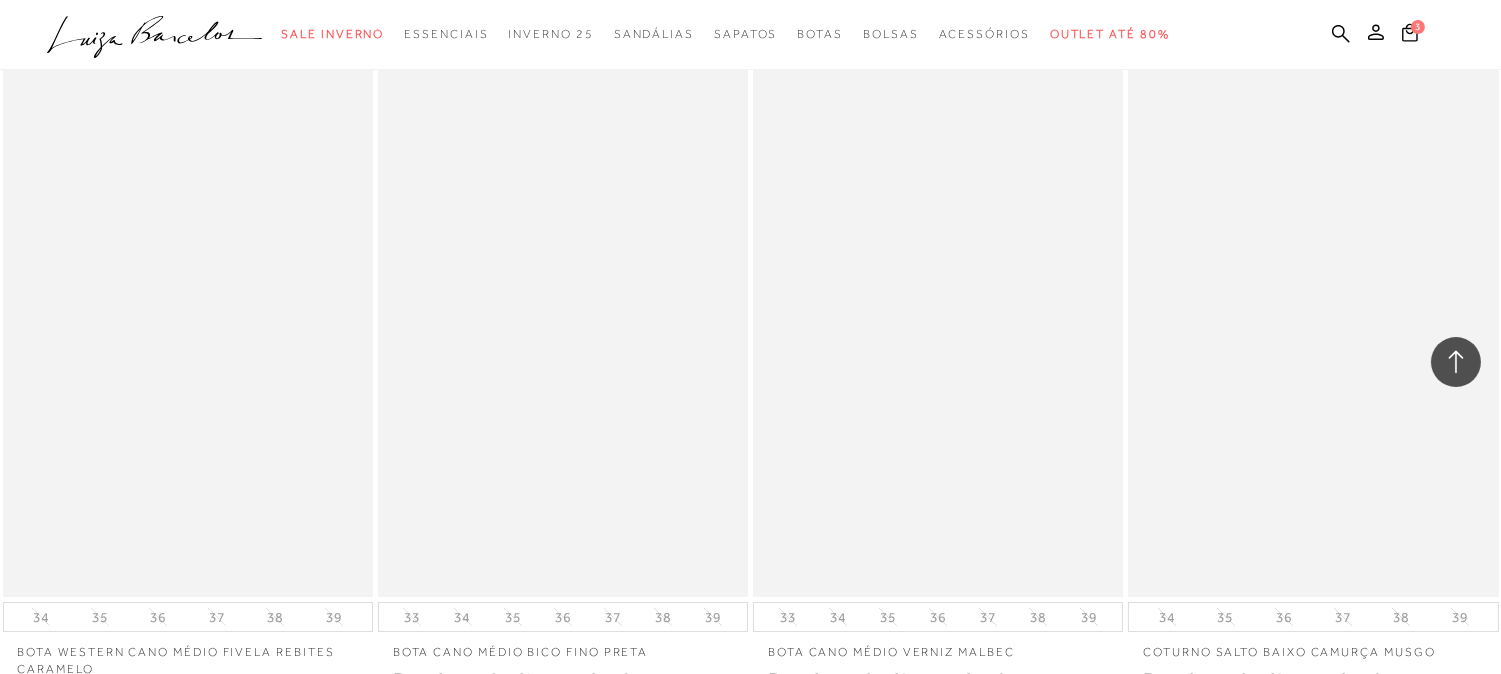 scroll, scrollTop: 27261, scrollLeft: 0, axis: vertical 